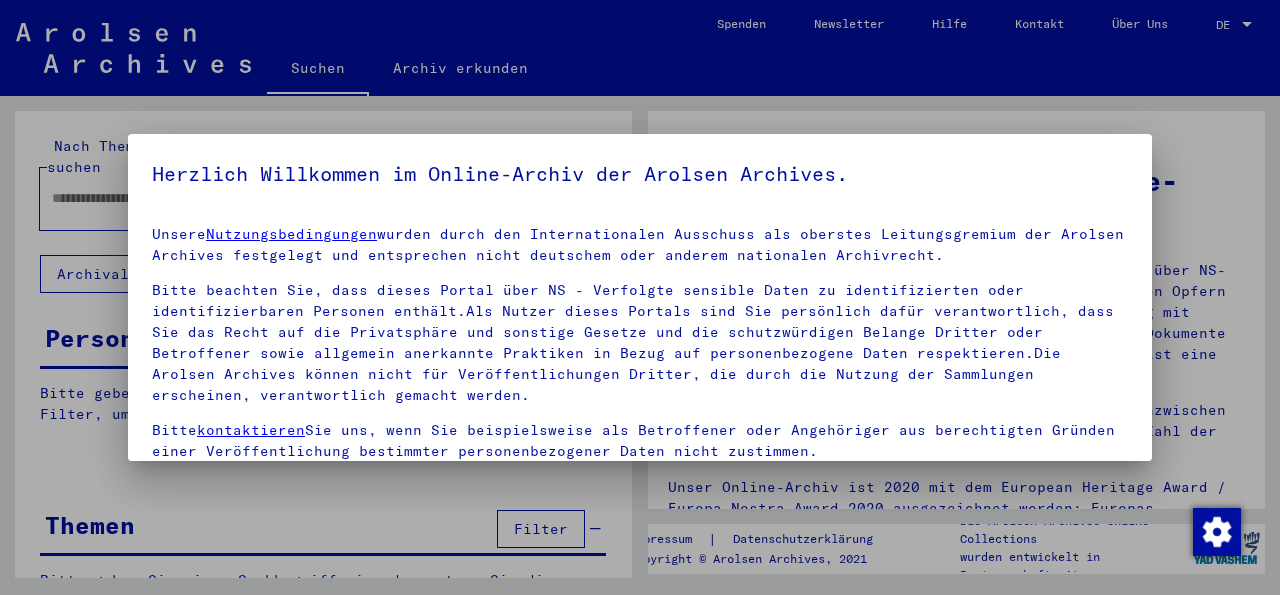 scroll, scrollTop: 0, scrollLeft: 0, axis: both 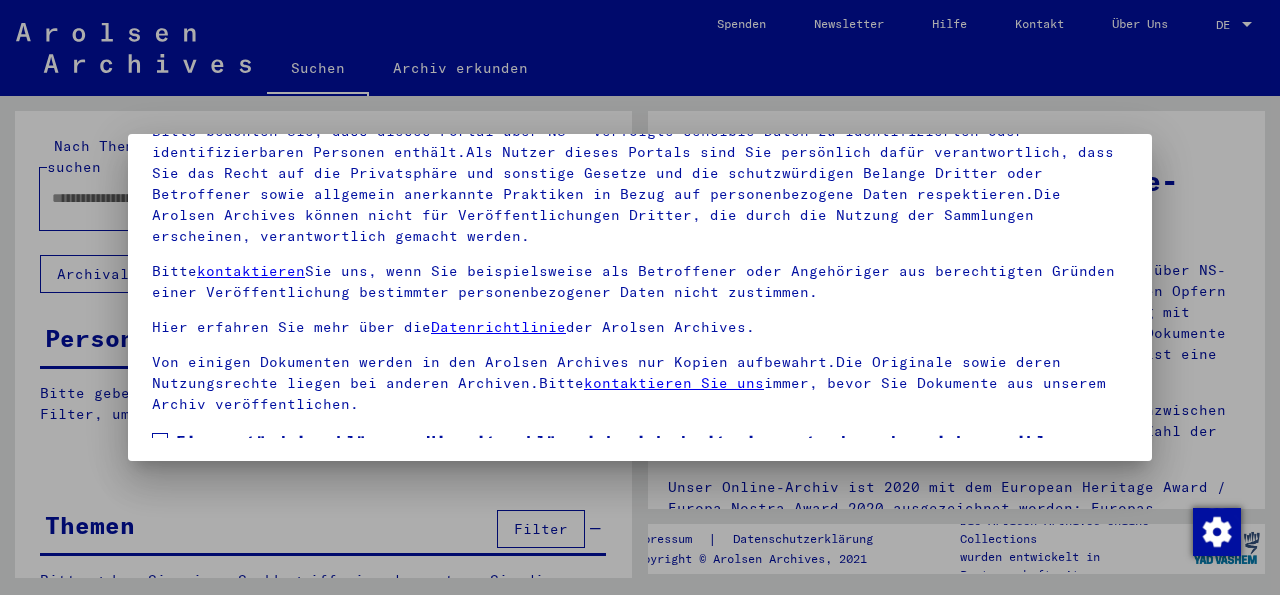 click on "Einverständniserklärung: Hiermit erkläre ich mich damit einverstanden, dass ich sensible personenbezogene Daten ausschließlich für wissenschaftliche Zwecke und in Übereinstimmung mit den geltenden nationalen Gesetzen und Bestimmungen nutze. Mir ist bewusst, dass ein Verstoß gegen diese Gesetze und/oder Bestimmungen strafrechtliche Konsequenzen nach sich ziehen kann." at bounding box center (640, 477) 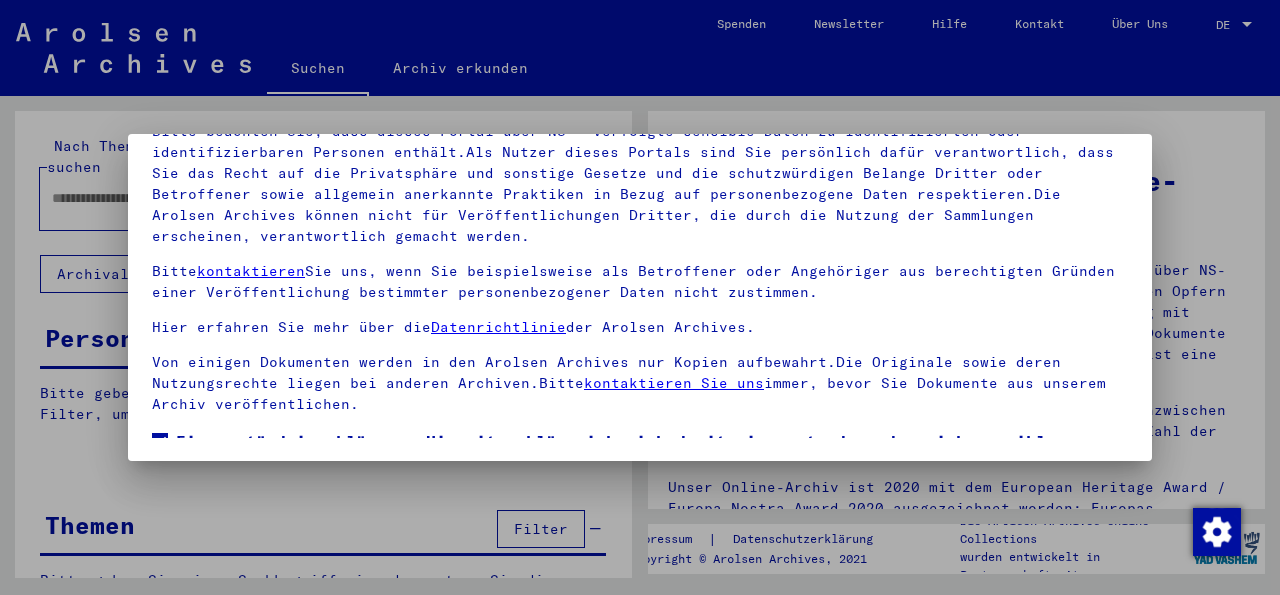 scroll, scrollTop: 134, scrollLeft: 0, axis: vertical 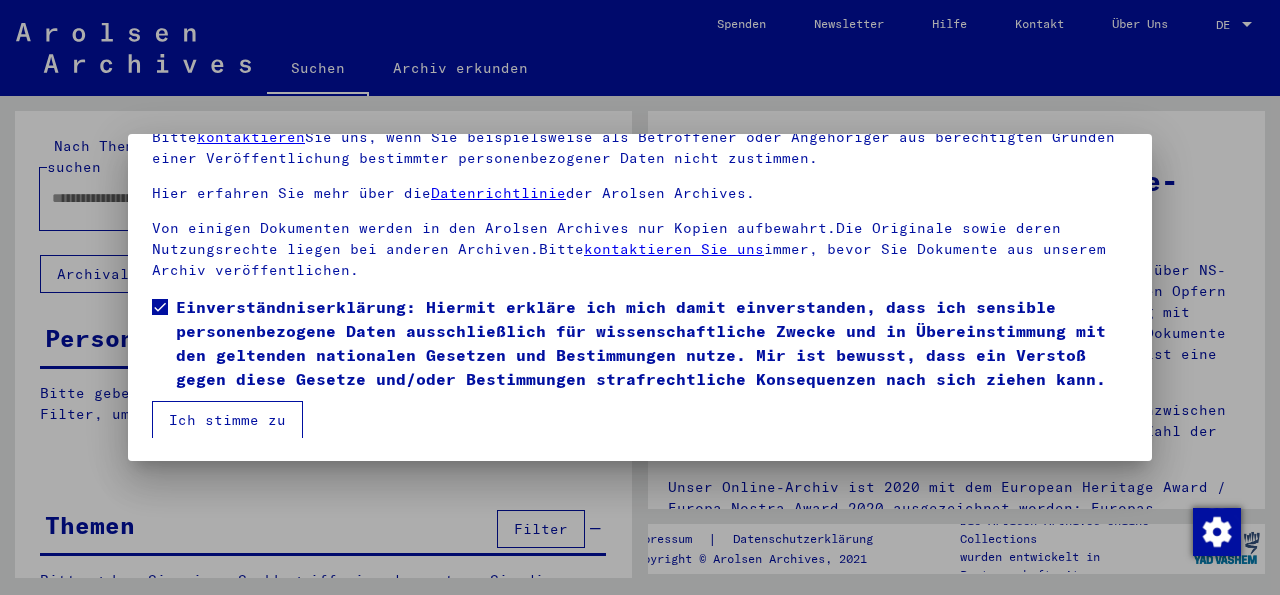 click on "Ich stimme zu" at bounding box center [227, 420] 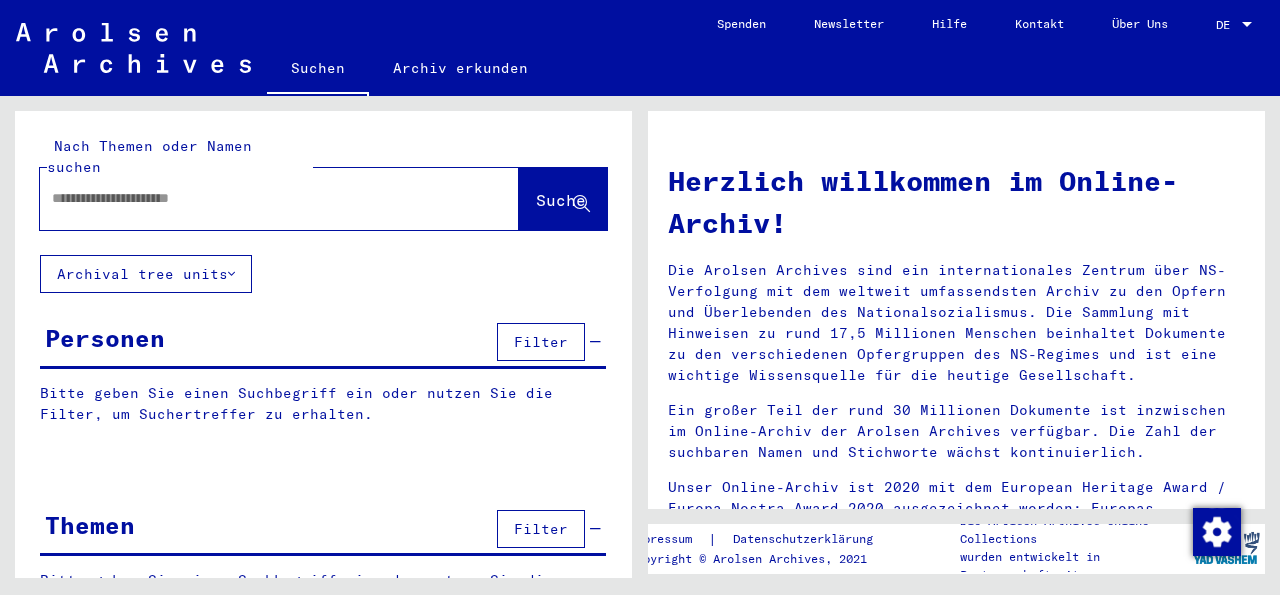 click on "Archiv erkunden" 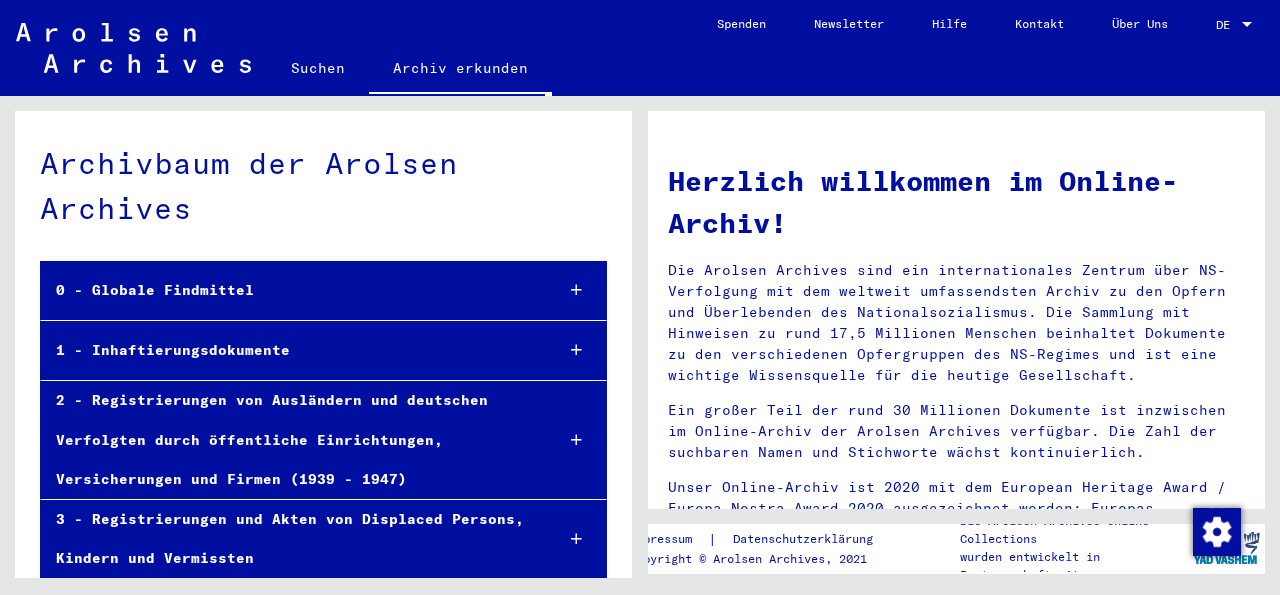 click on "3 - Registrierungen und Akten von Displaced Persons, Kindern und Vermissten" at bounding box center (289, 539) 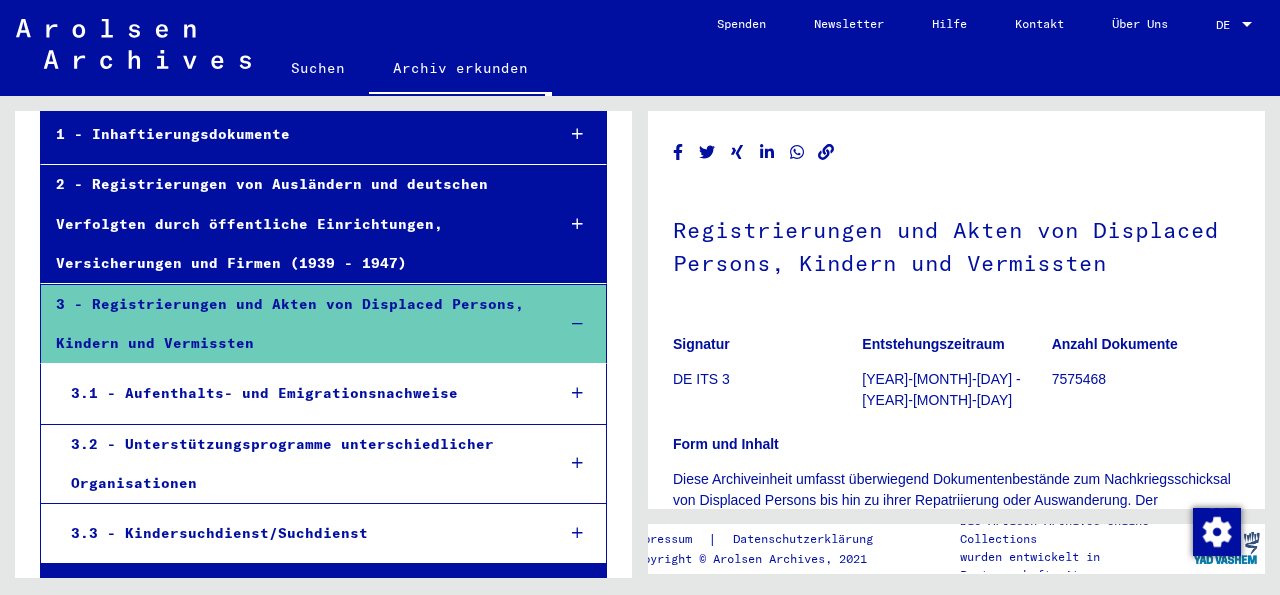 scroll, scrollTop: 218, scrollLeft: 0, axis: vertical 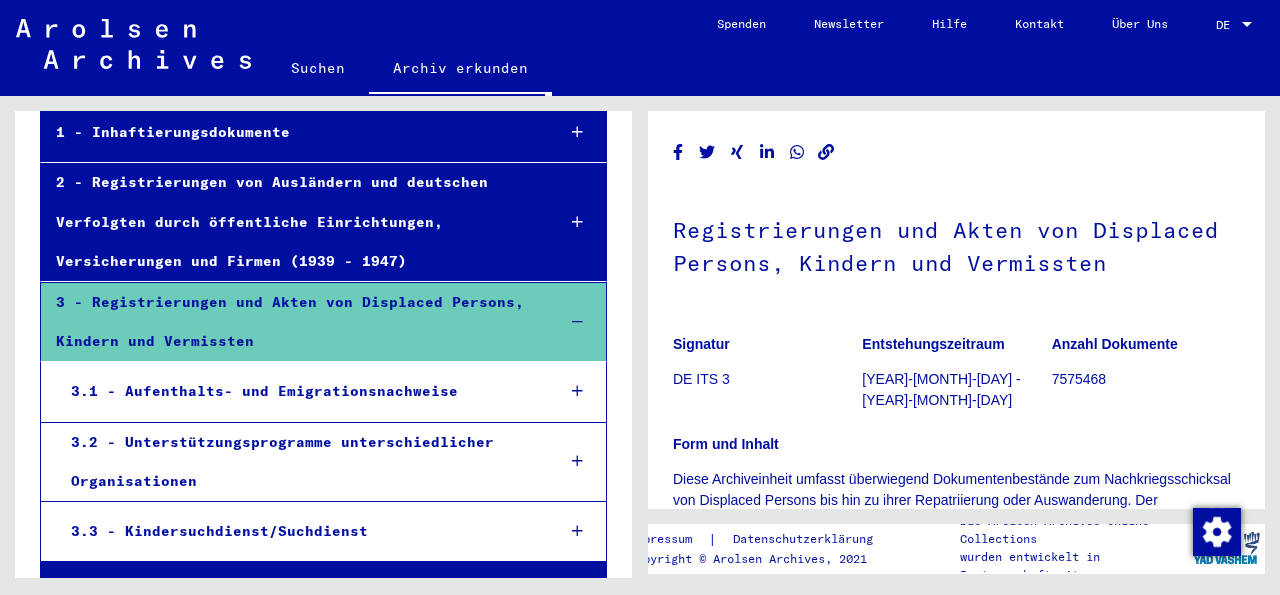 click on "3.1 - Aufenthalts- und Emigrationsnachweise" at bounding box center (297, 391) 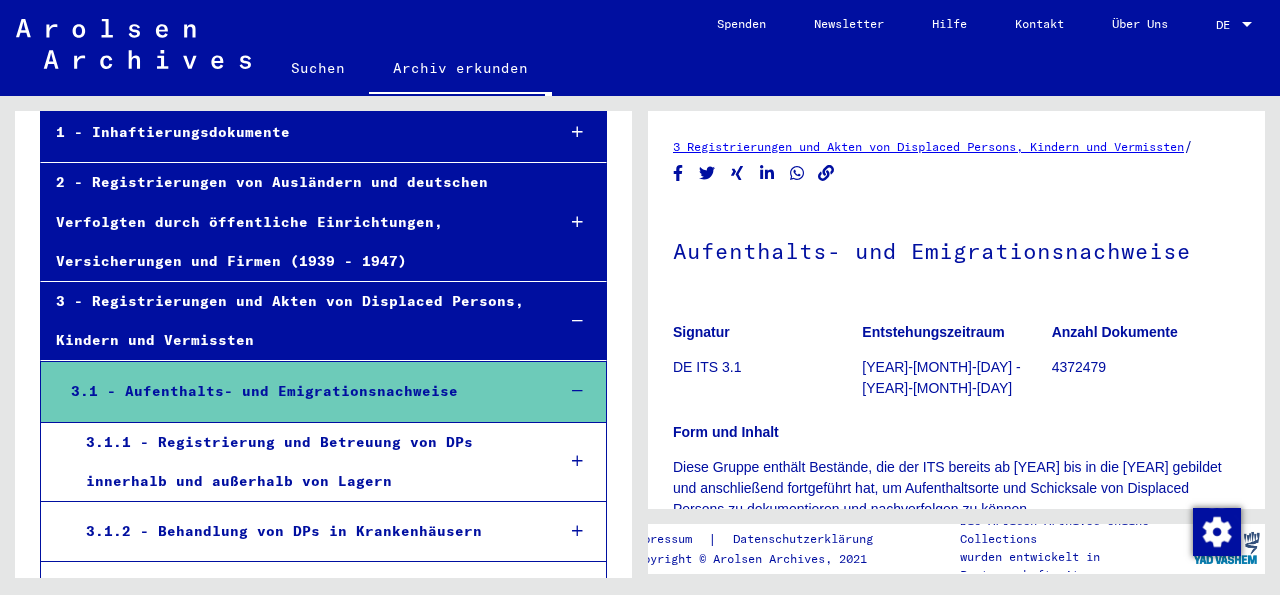 click on "3.1.1 - Registrierung und Betreuung von DPs innerhalb und außerhalb von Lagern" at bounding box center (305, 462) 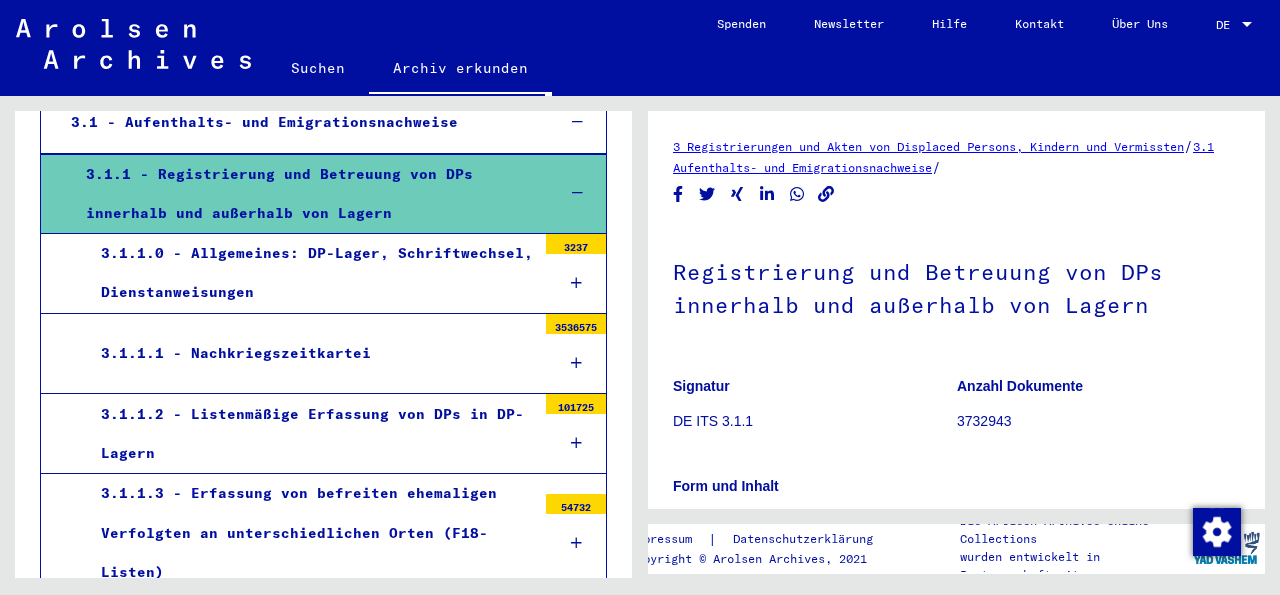 scroll, scrollTop: 500, scrollLeft: 0, axis: vertical 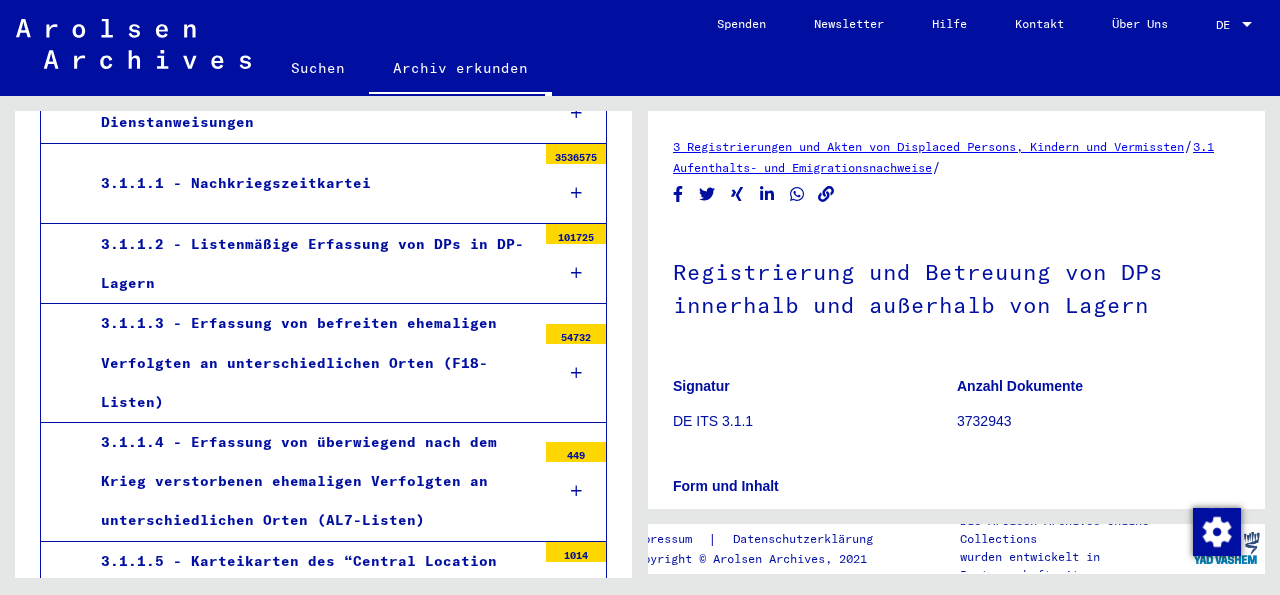 click on "3.1.1.2 - Listenmäßige Erfassung von DPs in DP-Lagern" at bounding box center [311, 264] 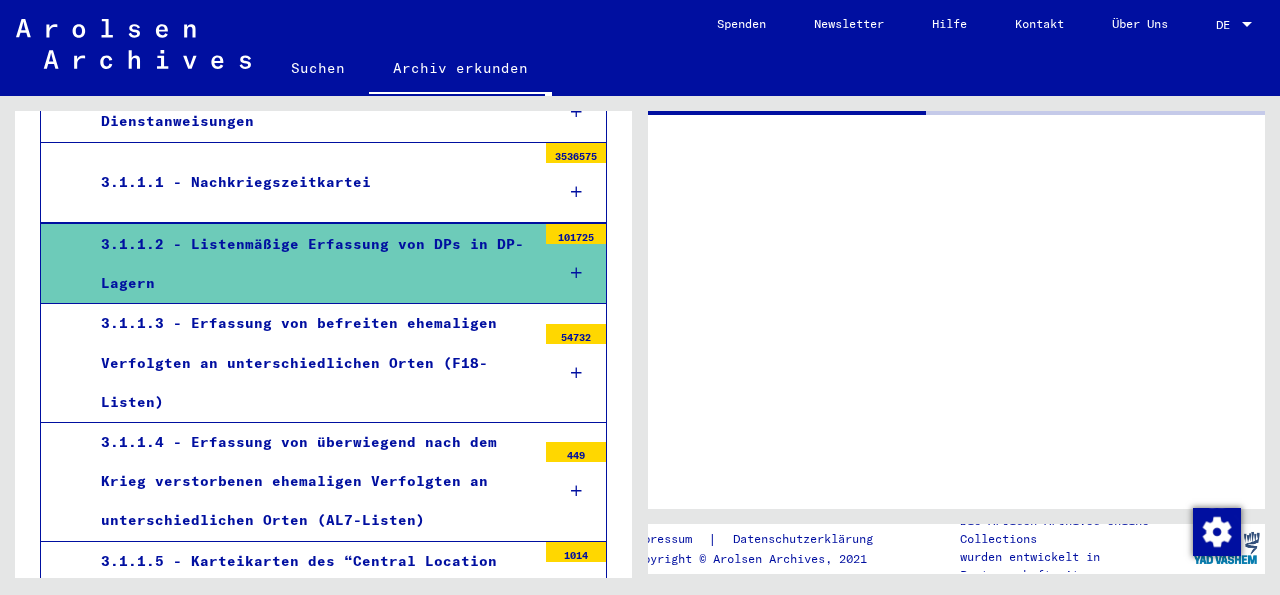 scroll, scrollTop: 656, scrollLeft: 0, axis: vertical 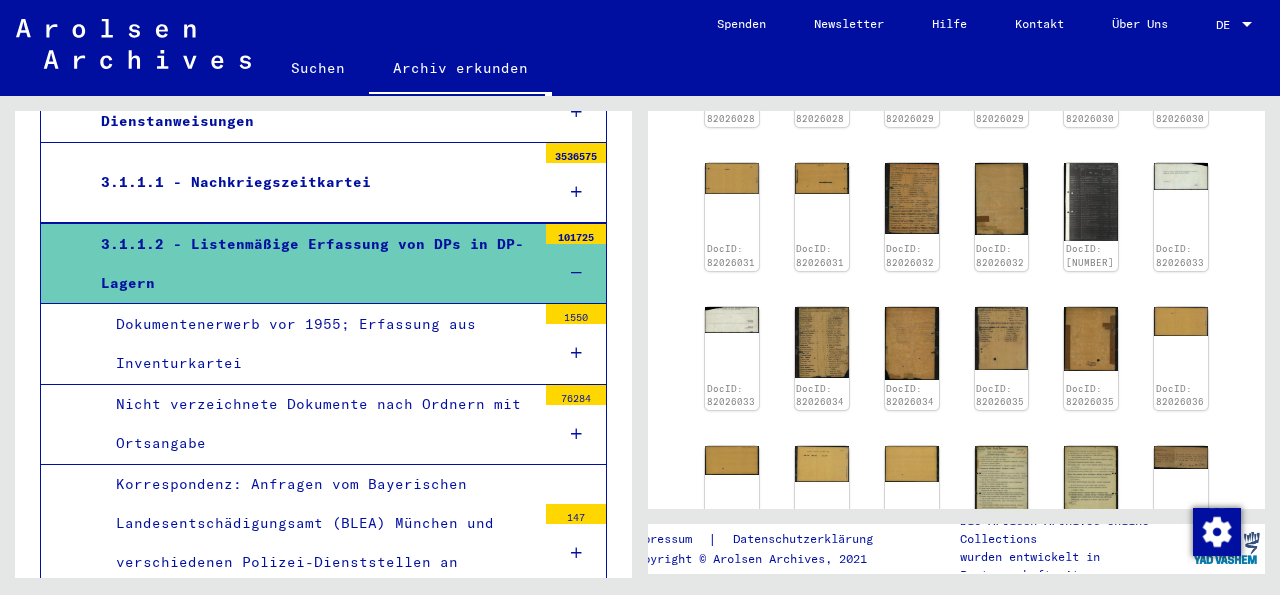 drag, startPoint x: 638, startPoint y: 307, endPoint x: 634, endPoint y: 377, distance: 70.11419 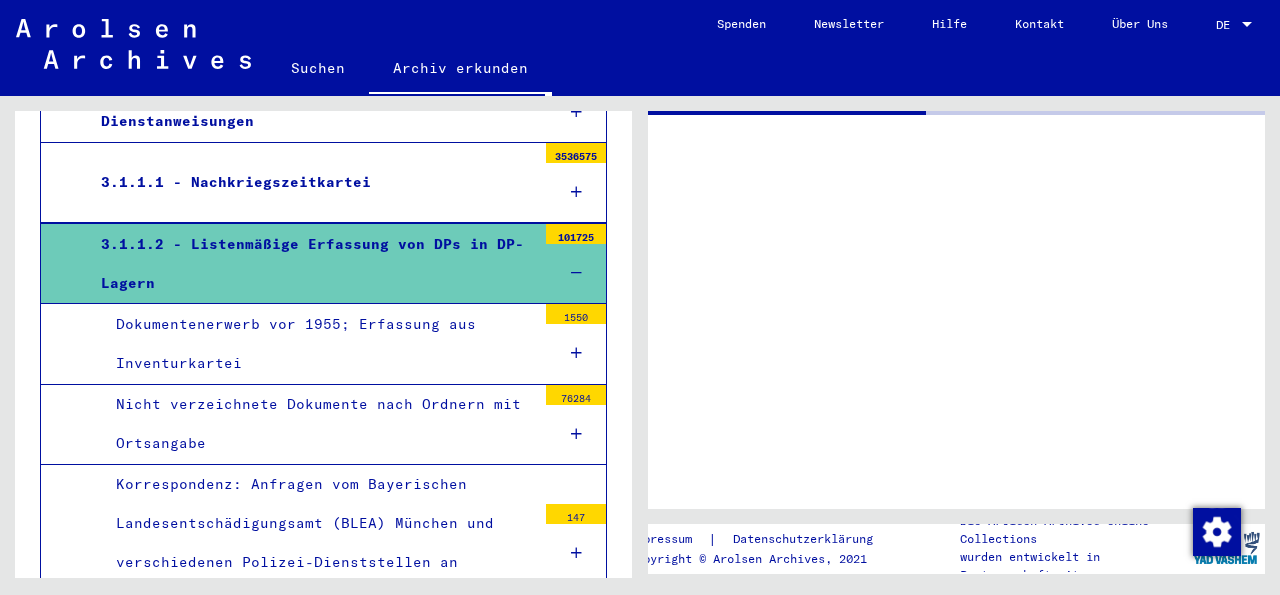 scroll, scrollTop: 0, scrollLeft: 0, axis: both 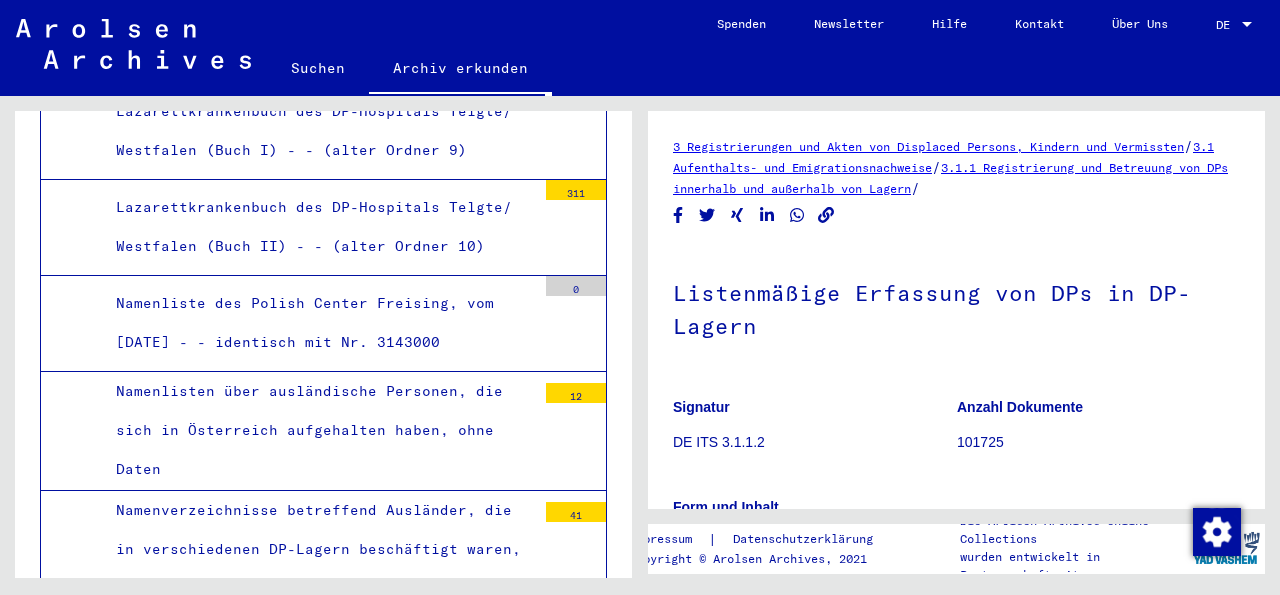 click on "3.1.1.3 - Erfassung von befreiten ehemaligen Verfolgten an unterschiedlichen Orten (F18-Listen)" at bounding box center [311, 3317] 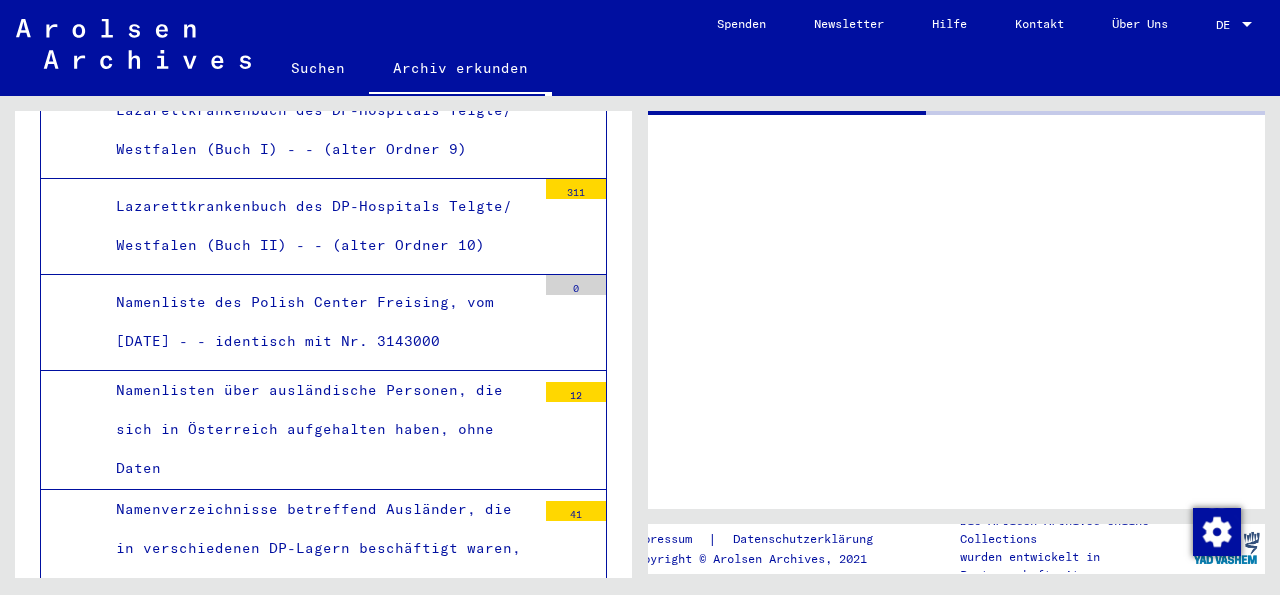 scroll, scrollTop: 42524, scrollLeft: 0, axis: vertical 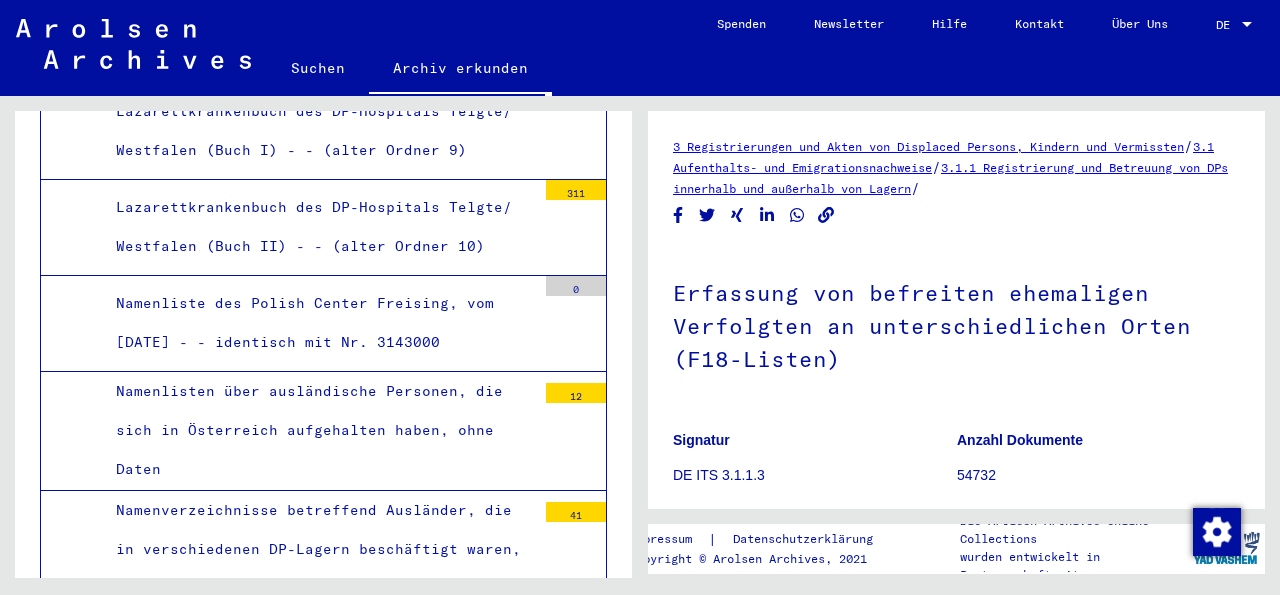 click on "3.1.1.3 - Erfassung von befreiten ehemaligen Verfolgten an unterschiedlichen Orten (F18-Listen)" at bounding box center [311, 3318] 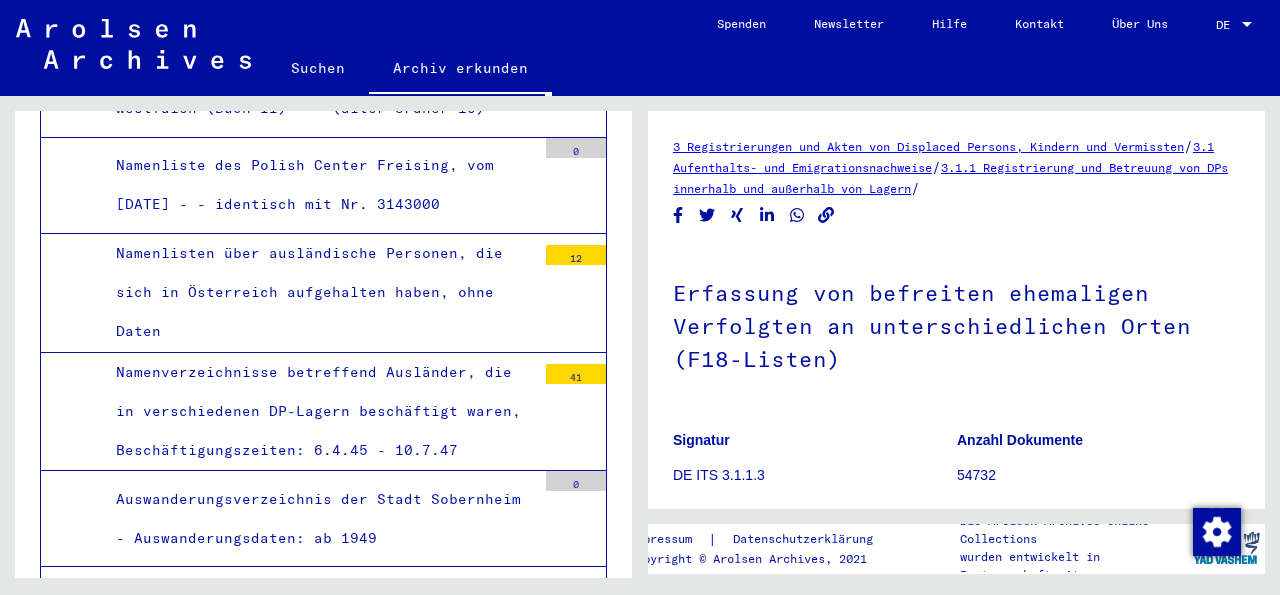 scroll, scrollTop: 42862, scrollLeft: 0, axis: vertical 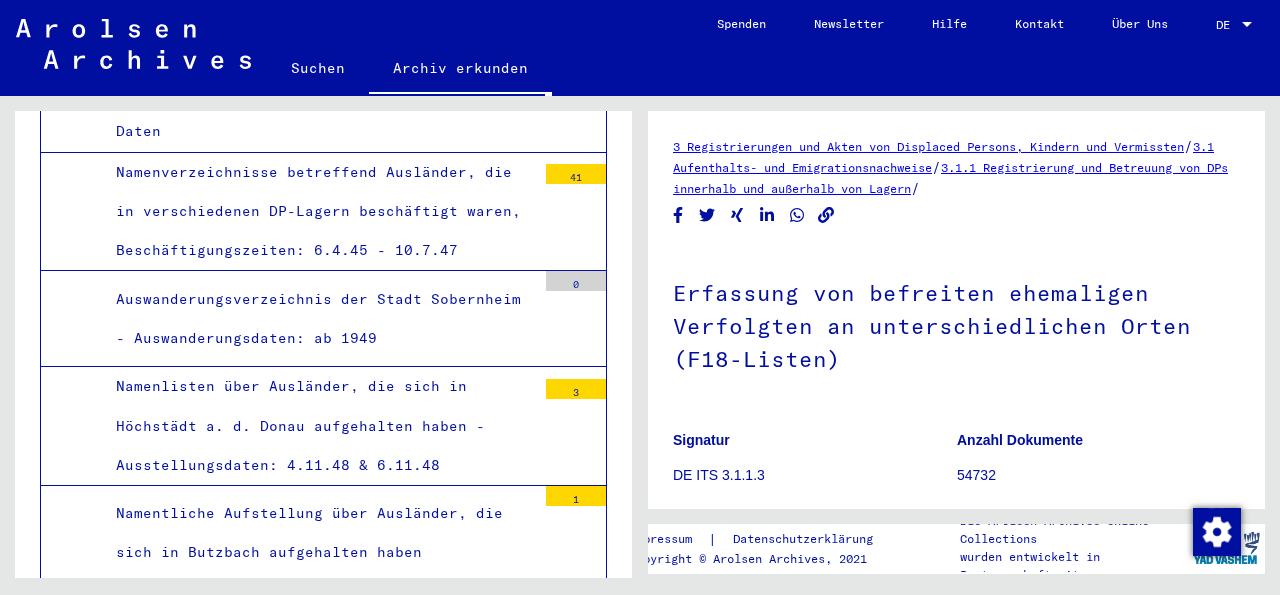 click on "Suchen Archiv erkunden Detailfragen/-infos zu den Dokumenten? Stelle hier einen kostenlosen Antrag. Spenden Newsletter Hilfe Kontakt Über Uns DE DE Archivbaum der Arolsen Archives 0 - Globale Findmittel 1 - Inhaftierungsdokumente 2 - Registrierungen von Ausländern und deutschen Verfolgten durch öffentliche Einrichtungen, Versicherungen und Firmen (1939 - 1947) 3 - Registrierungen und Akten von Displaced Persons, Kindern und Vermissten 3.1 - Aufenthalts- und Emigrationsnachweise 3.1.1 - Registrierung und Betreuung von DPs innerhalb und außerhalb von Lagern 3.1.1.0 - Allgemeines: DP-Lager, Schriftwechsel, Dienstanweisungen 3237 3.1.1.1 - Nachkriegszeitkartei 3536575 3.1.1.2 - Listenmäßige Erfassung von DPs in DP-Lagern 101725 Dokumentenerwerb vor 1955; Erfassung aus Inventurkartei 1550 Nicht verzeichnete Dokumente nach Ordnern mit Ortsangabe 76284 147 DP-Liste Aglasterhausen (Mosbach) 17.06.47 2 Namensverzeichnis der Insassen des jüd. DP-Camps Ainring. 19.8.46, versch. Nation. 32 498 8 52 3 13 34" 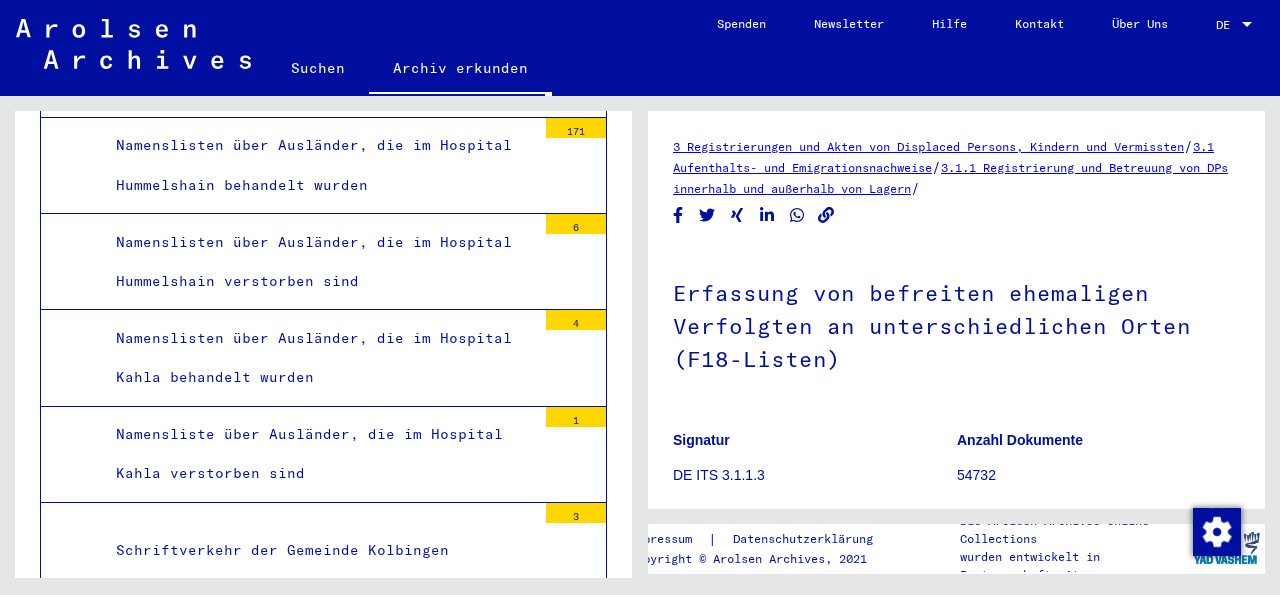 scroll, scrollTop: 43127, scrollLeft: 0, axis: vertical 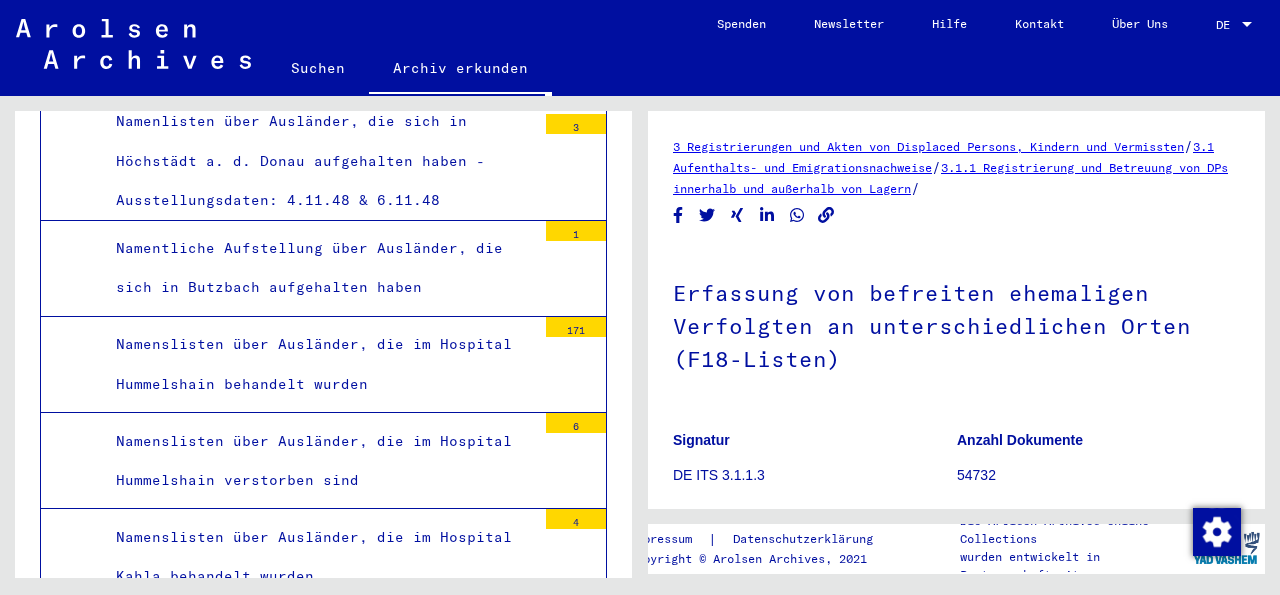 click on "Registrierungen von ehemaligen Verfolgten in Belgien und Luxemburg" at bounding box center [318, 3135] 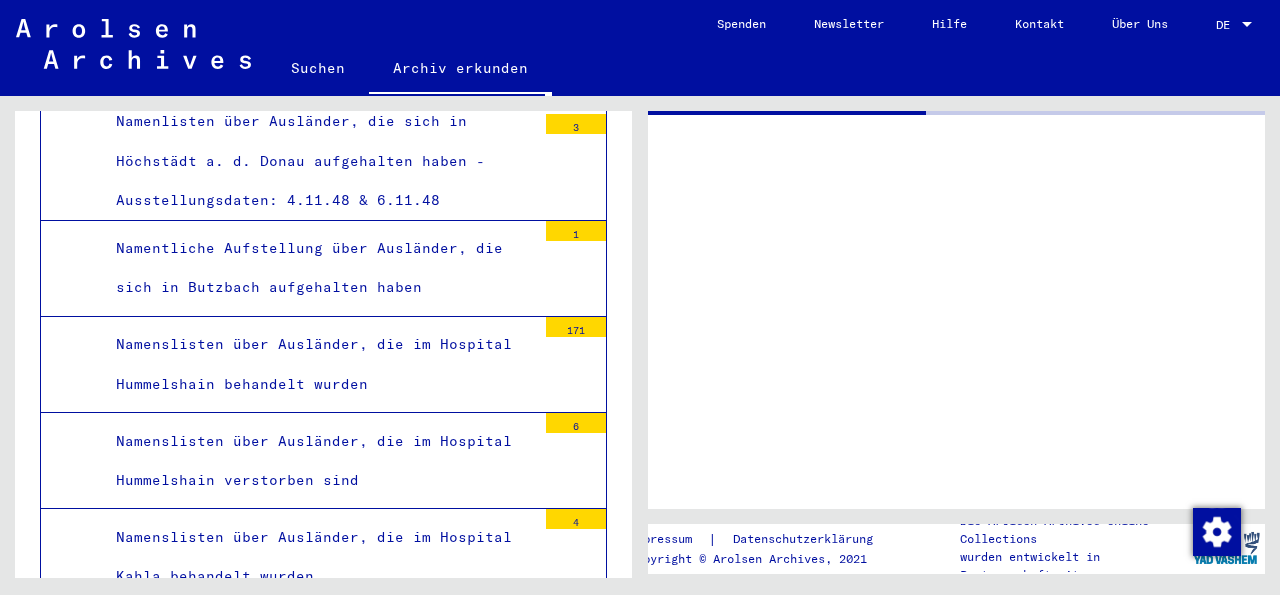 scroll, scrollTop: 43126, scrollLeft: 0, axis: vertical 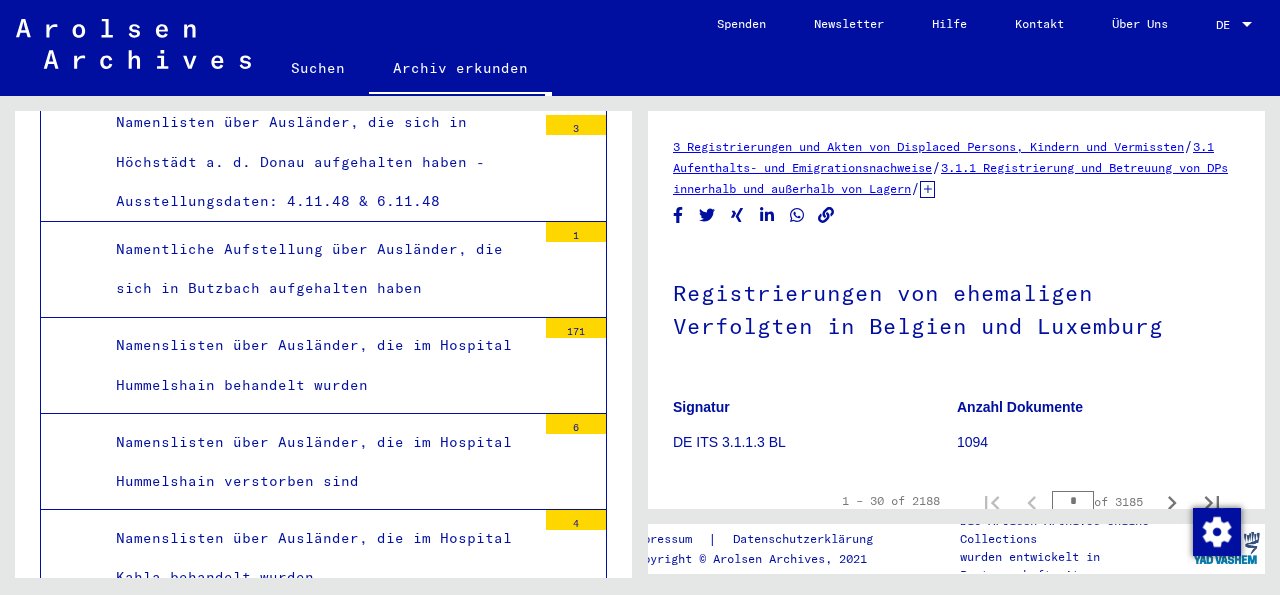 click on "3 Registrierungen und Akten von Displaced Persons, Kindern und Vermissten   /   3.1 Aufenthalts- und Emigrationsnachweise   /   3.1.1 Registrierung und Betreuung von DPs innerhalb und außerhalb von Lagern   /   3.1.1.3 Erfassung von befreiten ehemaligen Verfolgten an unterschiedlichen Orten (F18-Listen)   /  Registrierungen von ehemaligen Verfolgten in Belgien und Luxemburg  Signatur DE ITS 3.1.1.3 BL Anzahl Dokumente 1094  1 – 30 of 2188  *  of 3185  DocID: 78793741 DocID: 78793741 DocID: 78793742 DocID: 78793742 DocID: 78793743 DocID: 78793743 DocID: 78793744 DocID: 78793744 DocID: 78793745 DocID: 78793745 DocID: 78793746 DocID: 78793746 DocID: 78793751 DocID: 78793752 DocID: 78793752 DocID: 78793753 DocID: 78793747 DocID: 78793747 DocID: 78793753 DocID: 78793748 DocID: 78793748 DocID: 78793749 DocID: 78793749 DocID: 78793750 DocID: 78793750 DocID: 78793751 DocID: 78793954 DocID: 78793955 DocID: 78793955 DocID: 78793956  1 – 30 of 2188  *  of 3185  See comments created before January 2022" 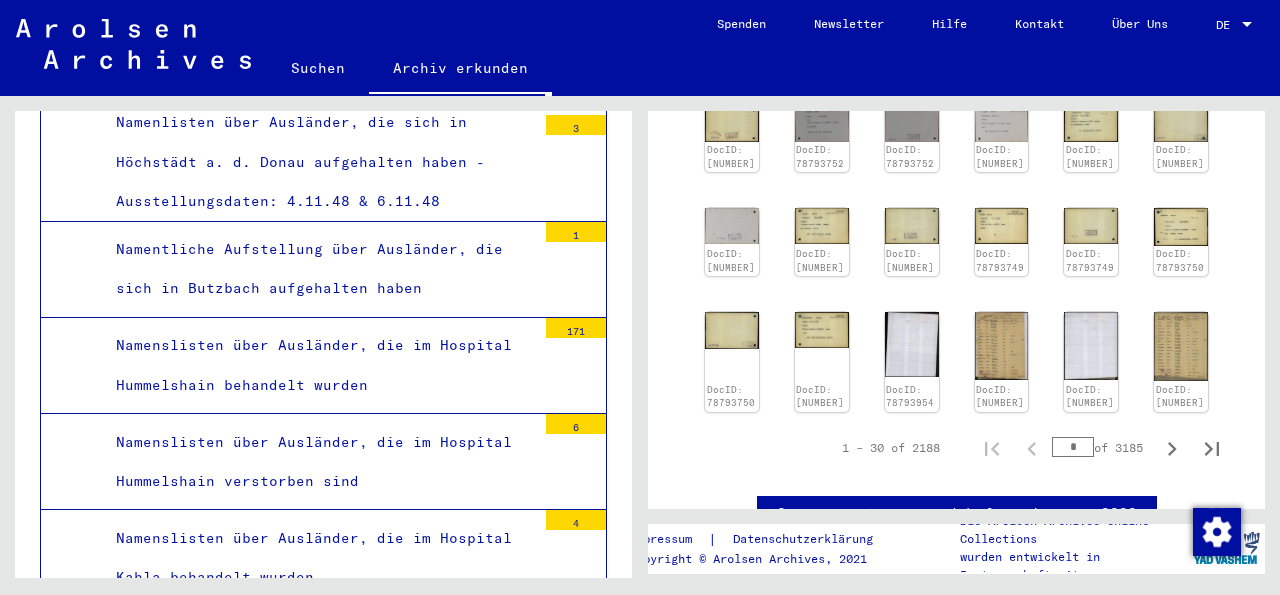 scroll, scrollTop: 617, scrollLeft: 0, axis: vertical 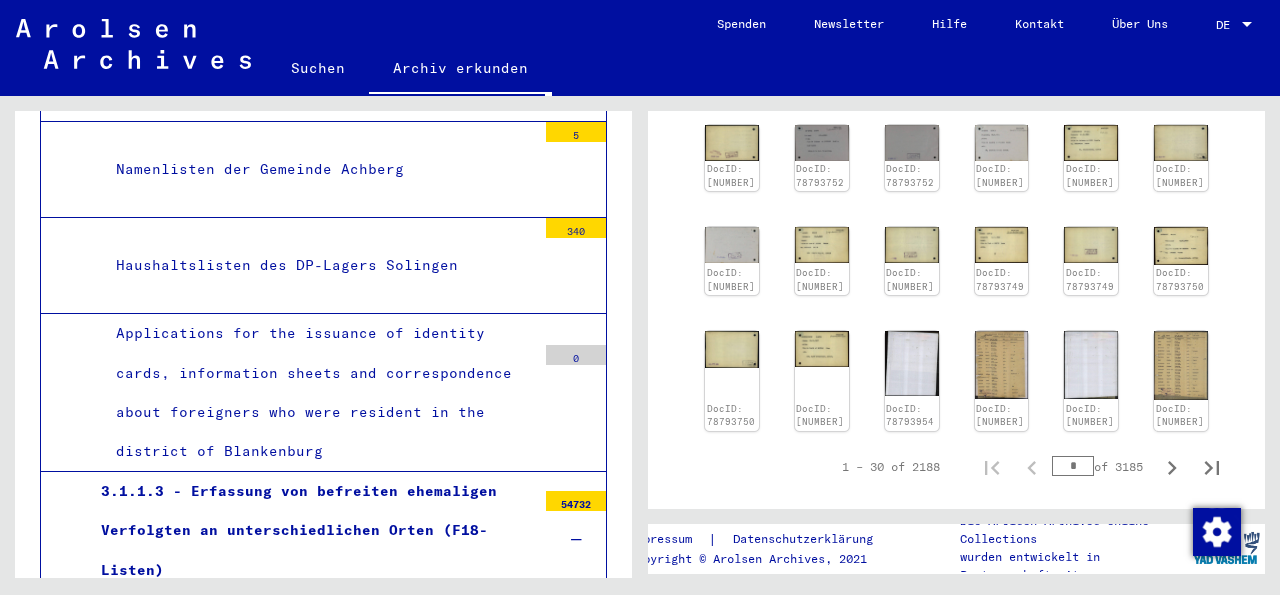 click on "Archivbaum der Arolsen Archives  0 - Globale Findmittel 1 - Inhaftierungsdokumente 2 - Registrierungen von Ausländern und deutschen Verfolgten durch öffentliche Einrichtungen, Versicherungen und Firmen (1939 - 1947) 3 - Registrierungen und Akten von Displaced Persons, Kindern und Vermissten 3.1 - Aufenthalts- und Emigrationsnachweise 3.1.1 - Registrierung und Betreuung von DPs innerhalb und außerhalb von Lagern 3.1.1.0 - Allgemeines: DP-Lager, Schriftwechsel, Dienstanweisungen 3237 3.1.1.1 - Nachkriegszeitkartei 3536575 3.1.1.2 - Listenmäßige Erfassung von DPs in DP-Lagern 101725 Dokumentenerwerb vor 1955; Erfassung aus Inventurkartei 1550 Nicht verzeichnete Dokumente nach Ordnern mit Ortsangabe 76284 Korrespondenz: Anfragen vom Bayerischen Landesentschädigungsamt (BLEA)      München und verschiedenen Polizei-Dienststellen an Gemeinden betreffend      DP-Lager in Bayern 147 DP-Liste Aglasterhausen (Mosbach) [DATE] 2 Namensverzeichnis der Insassen des jüd. DP-Camps Ainring. [DATE], versch. Nation." 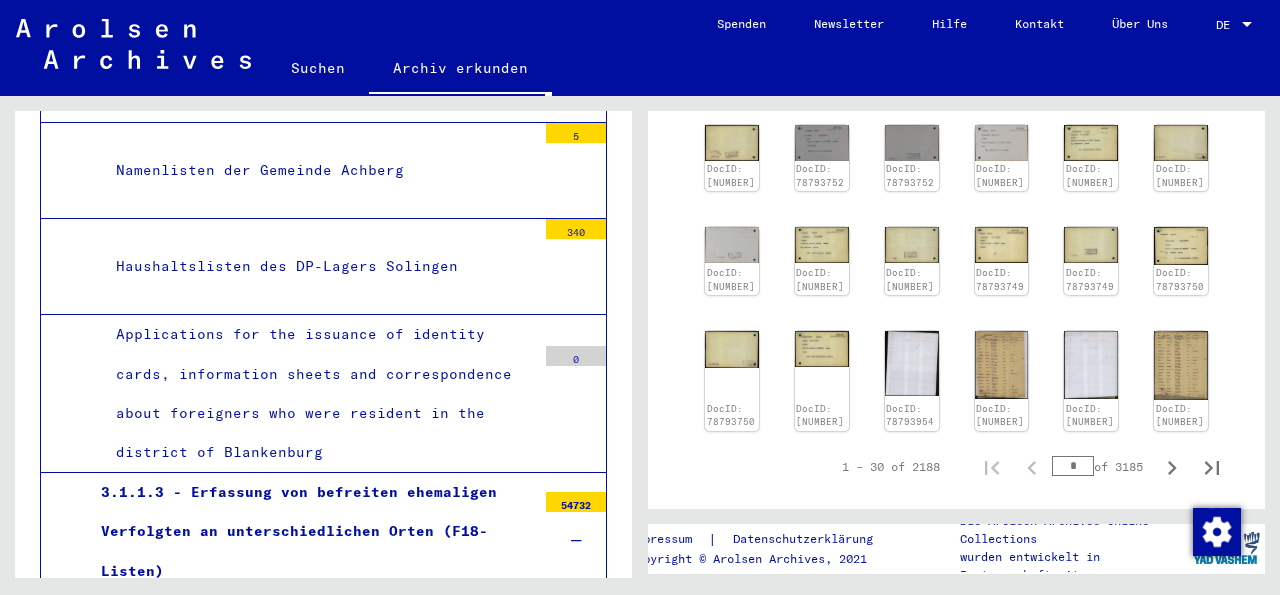 scroll, scrollTop: 0, scrollLeft: 0, axis: both 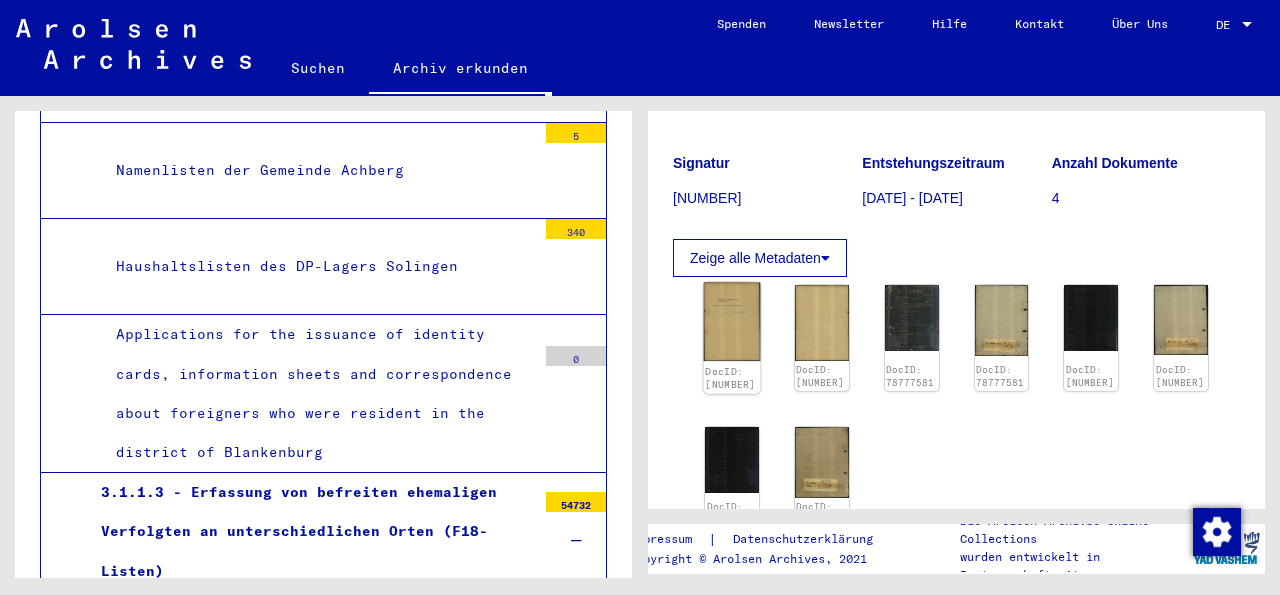 click 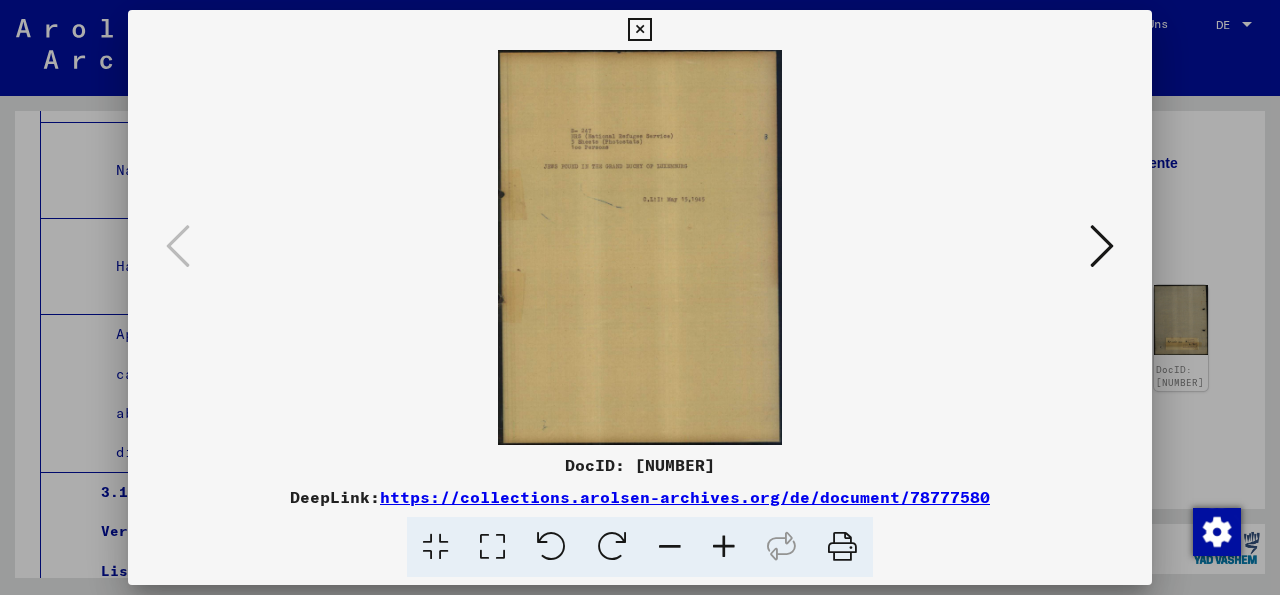 click at bounding box center [1102, 246] 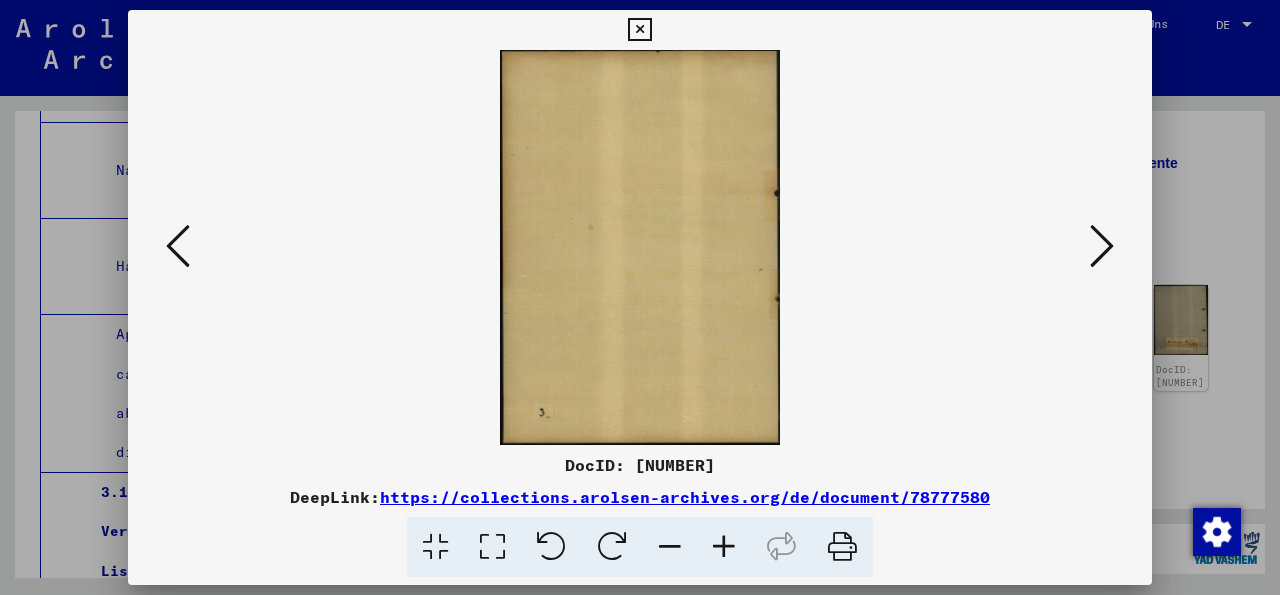 click at bounding box center (1102, 246) 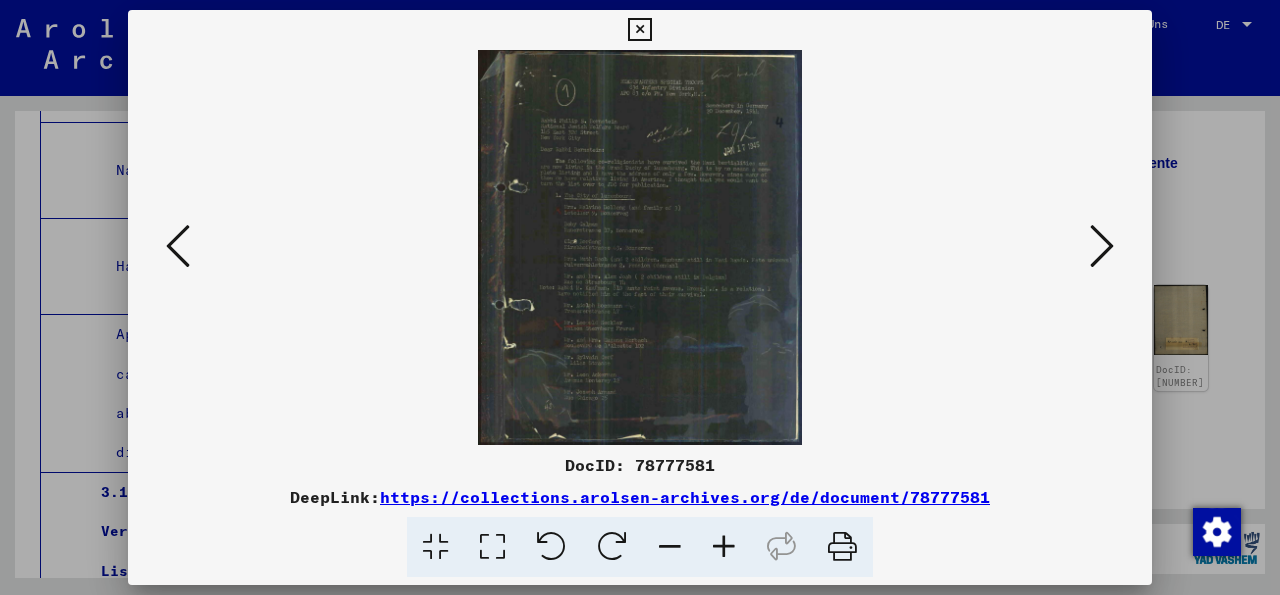 click at bounding box center [724, 547] 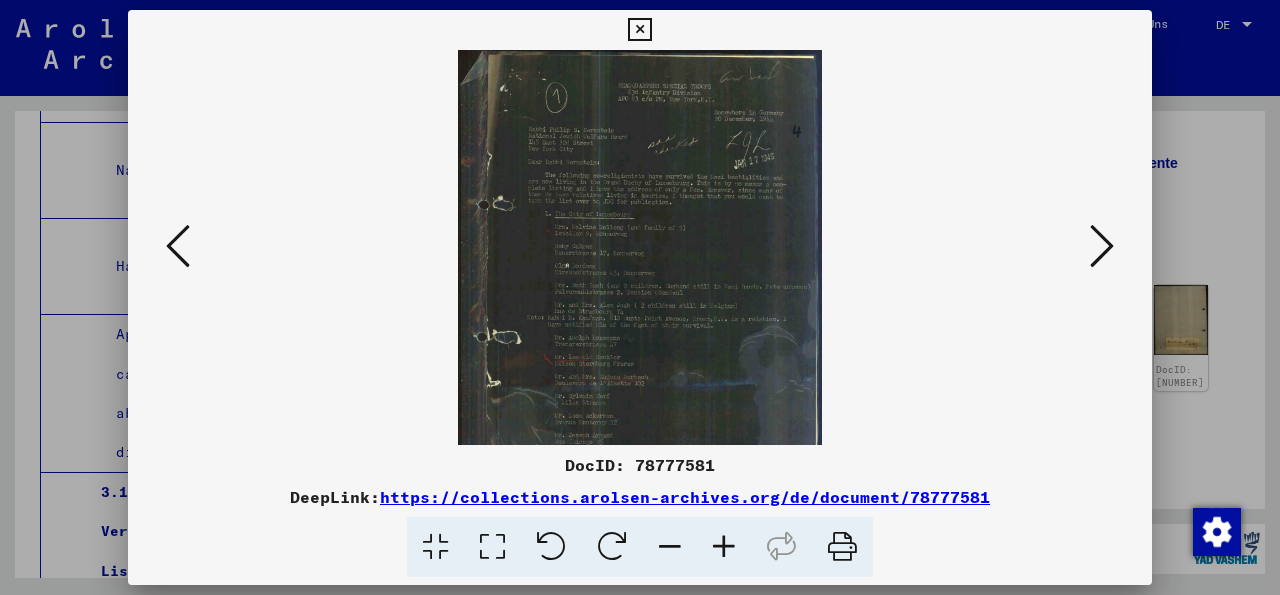 click at bounding box center (724, 547) 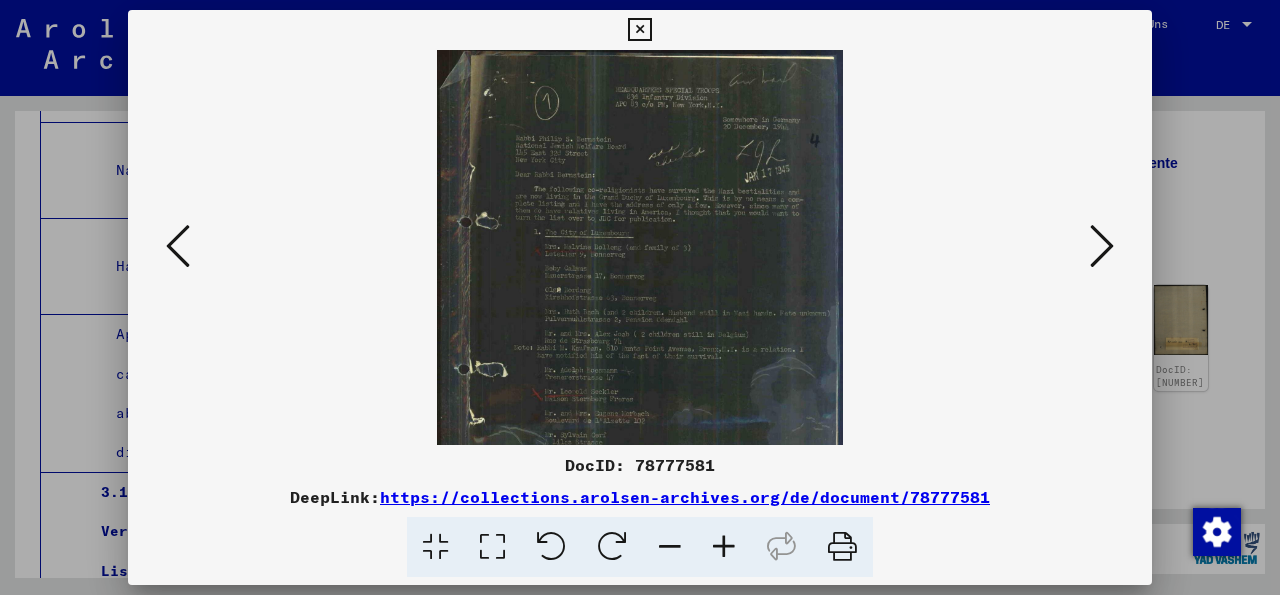 click at bounding box center [724, 547] 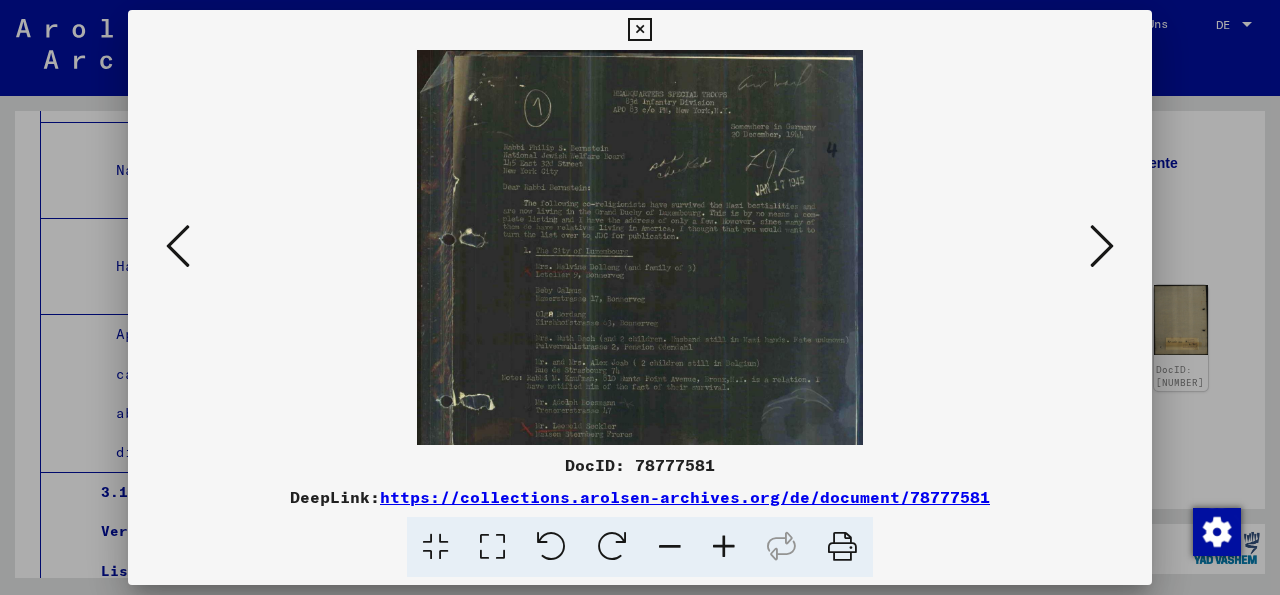 click at bounding box center (724, 547) 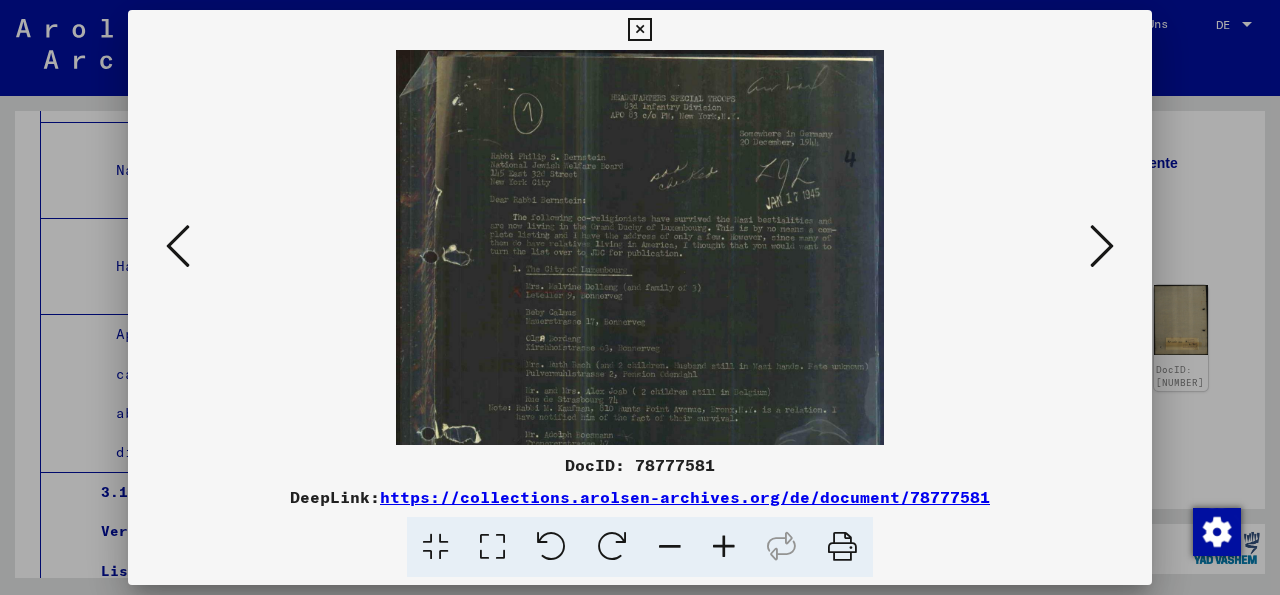 click at bounding box center [724, 547] 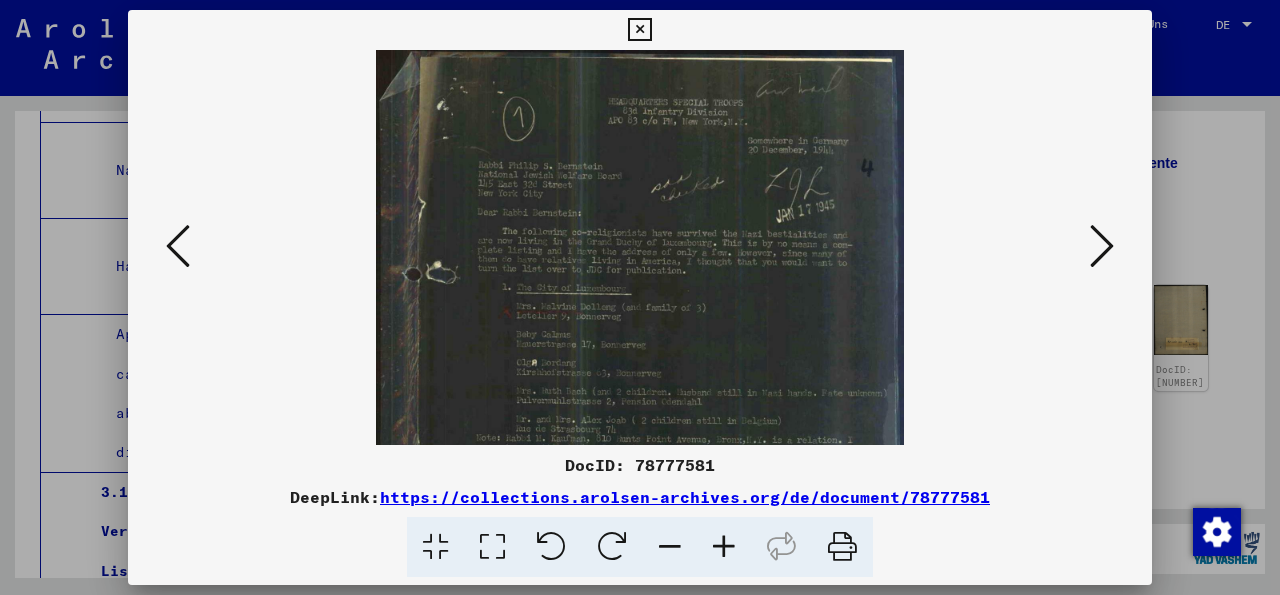 click at bounding box center [724, 547] 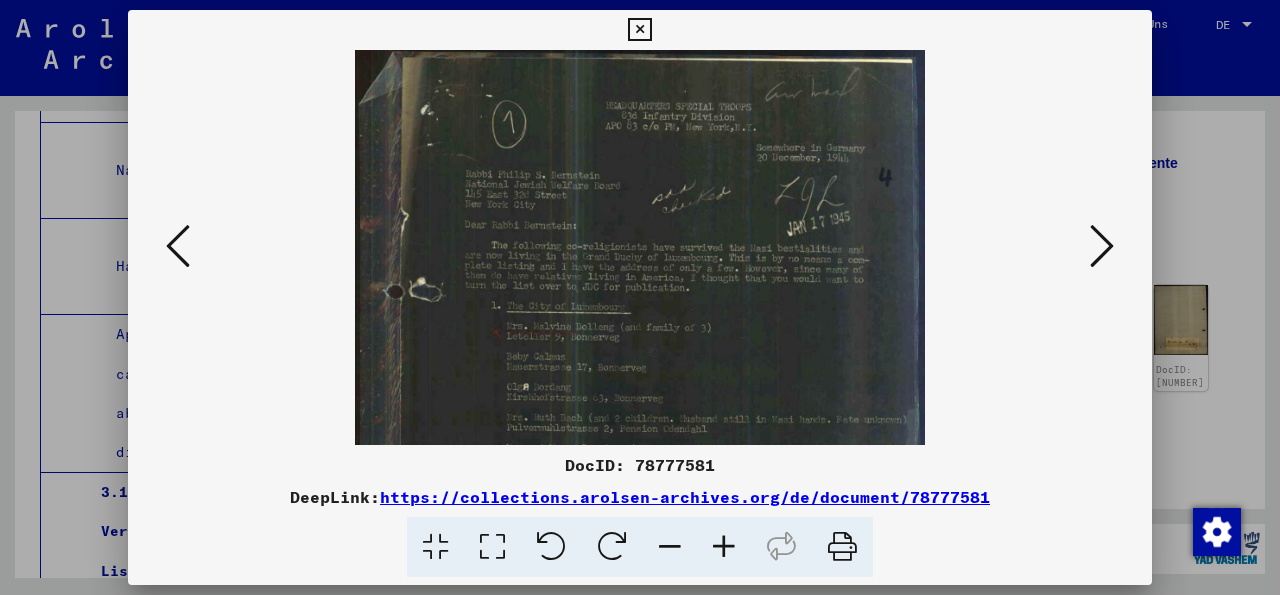 click at bounding box center (724, 547) 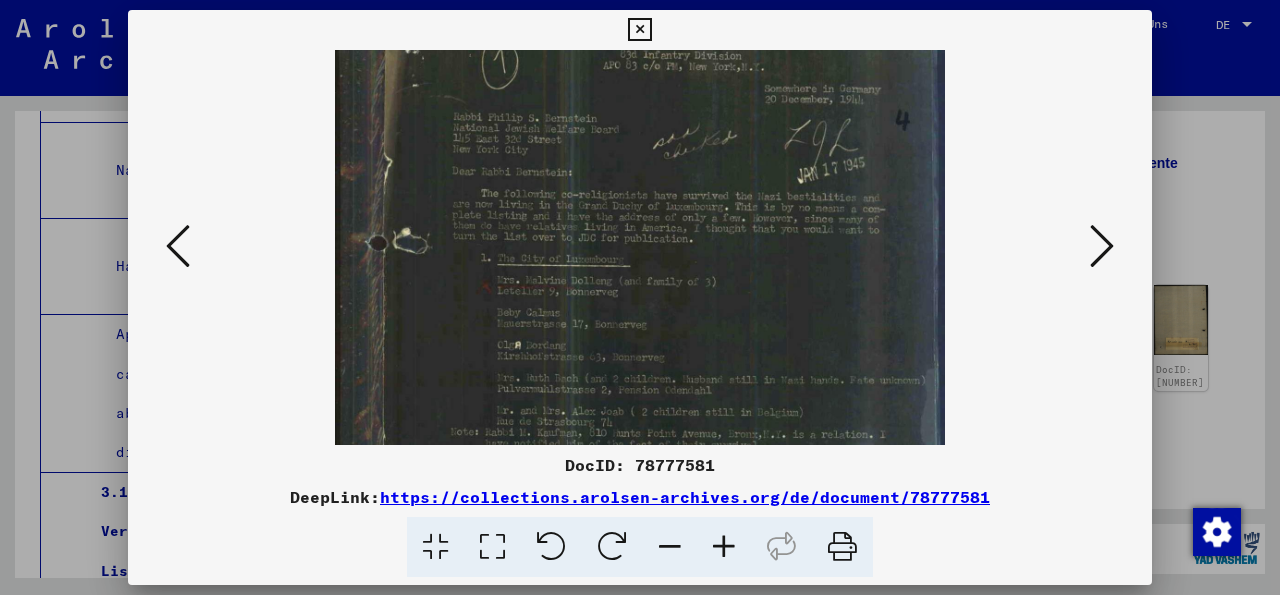 scroll, scrollTop: 82, scrollLeft: 0, axis: vertical 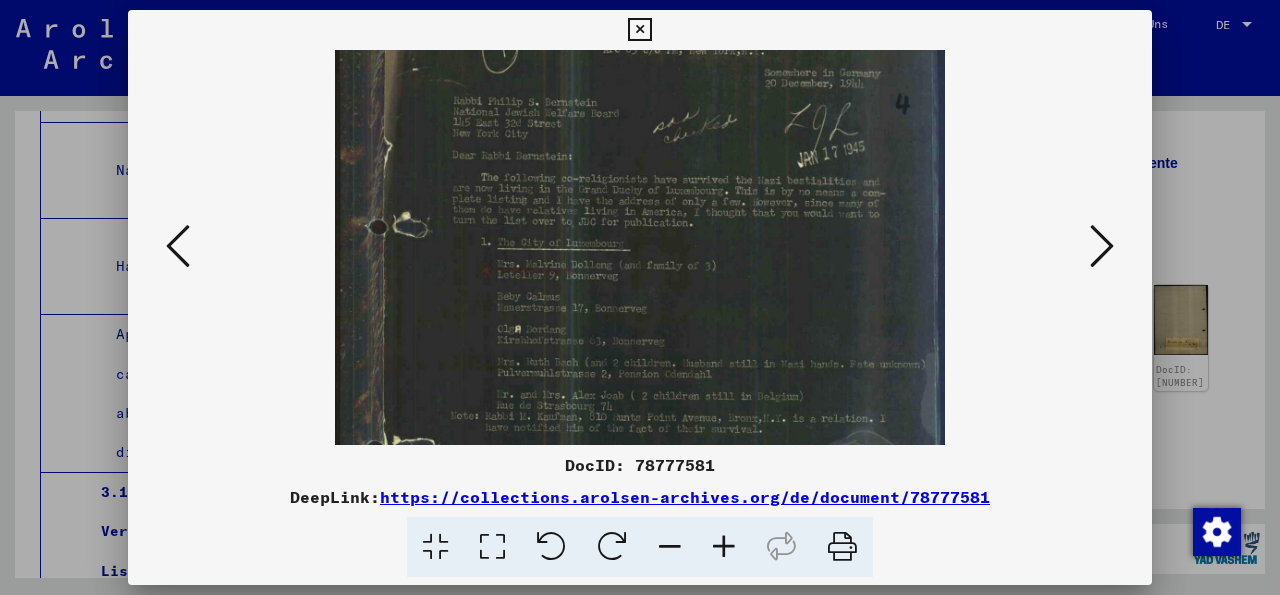 drag, startPoint x: 639, startPoint y: 382, endPoint x: 681, endPoint y: 303, distance: 89.470665 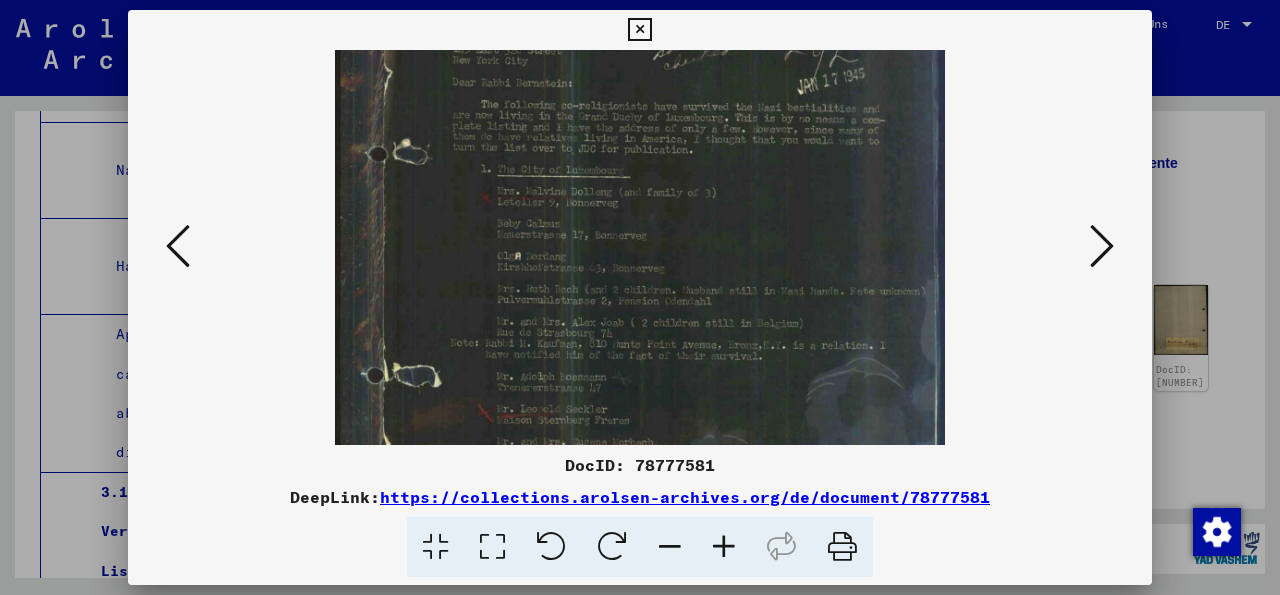 scroll, scrollTop: 156, scrollLeft: 0, axis: vertical 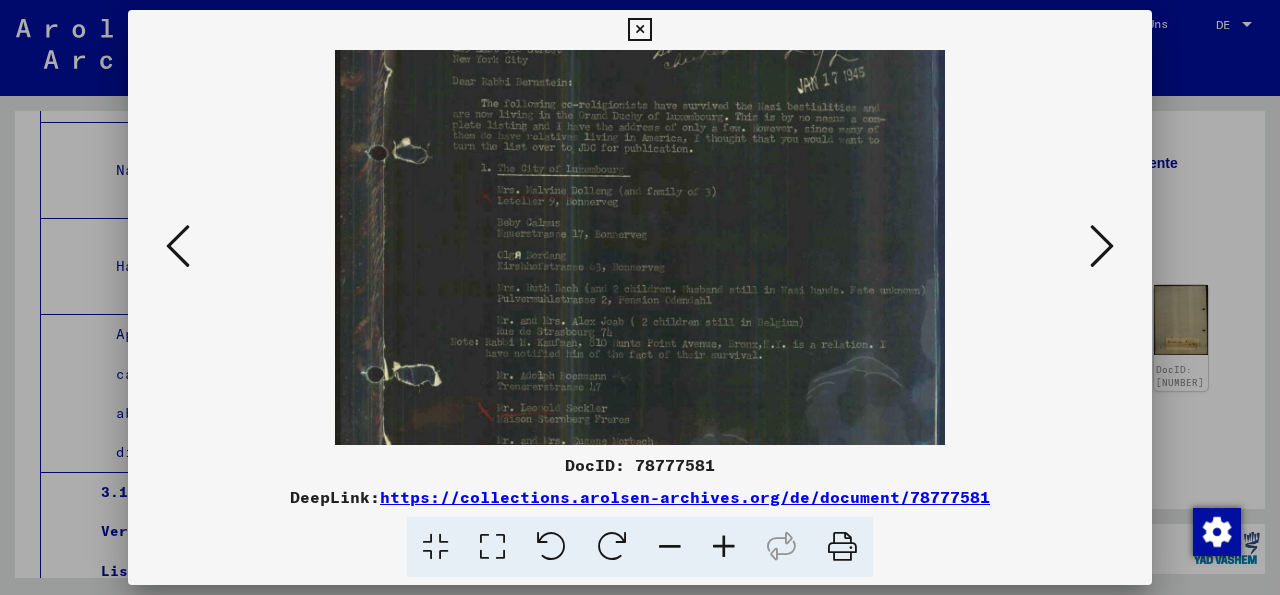 drag, startPoint x: 658, startPoint y: 366, endPoint x: 683, endPoint y: 321, distance: 51.47815 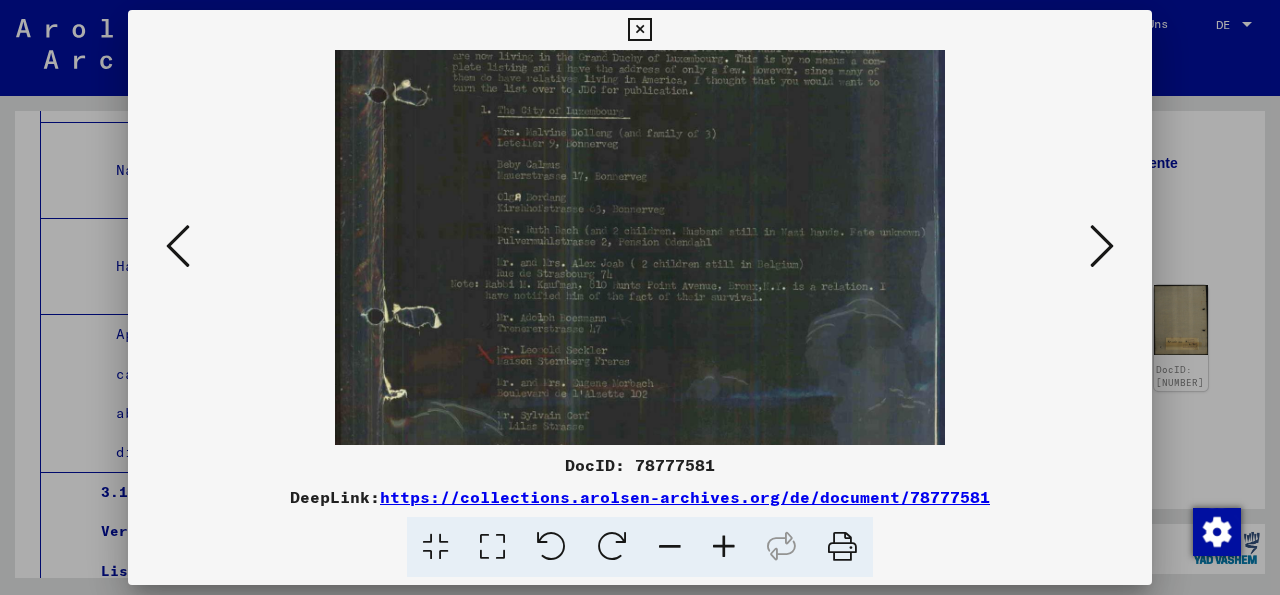scroll, scrollTop: 222, scrollLeft: 0, axis: vertical 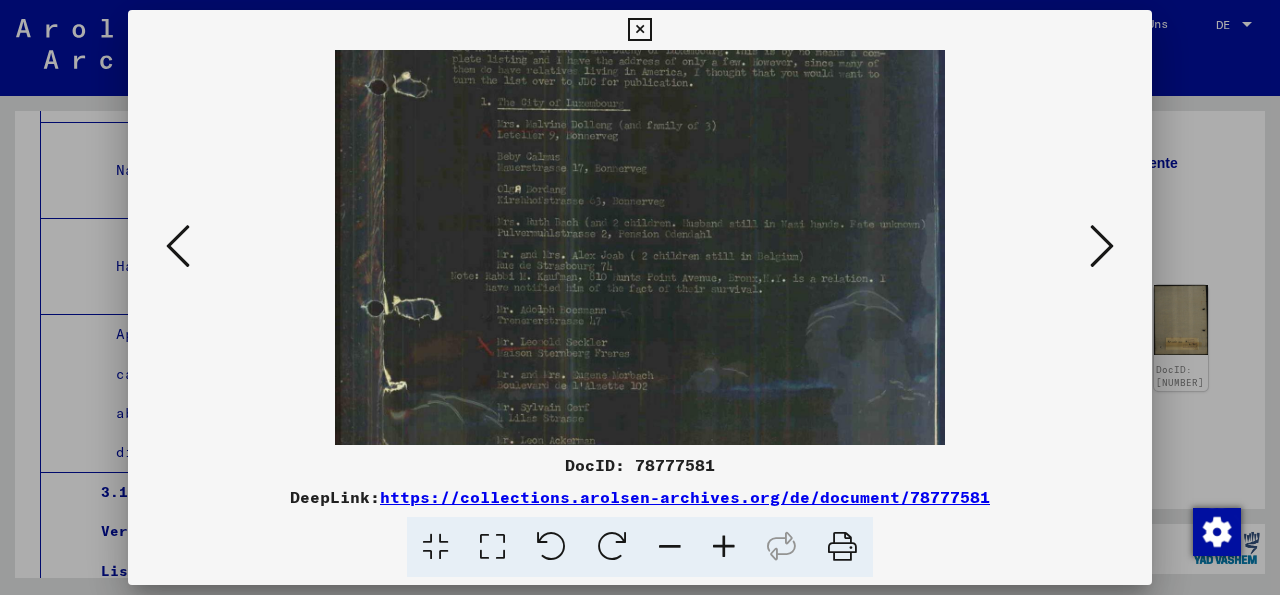 drag, startPoint x: 609, startPoint y: 401, endPoint x: 653, endPoint y: 341, distance: 74.404305 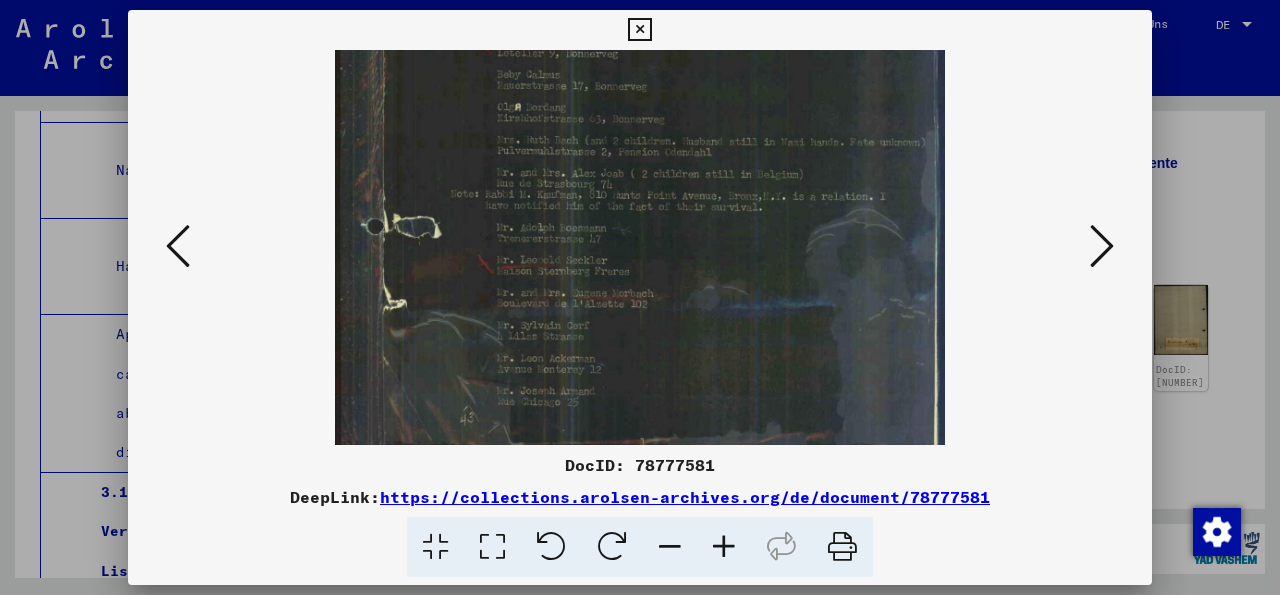 drag, startPoint x: 622, startPoint y: 426, endPoint x: 659, endPoint y: 360, distance: 75.66373 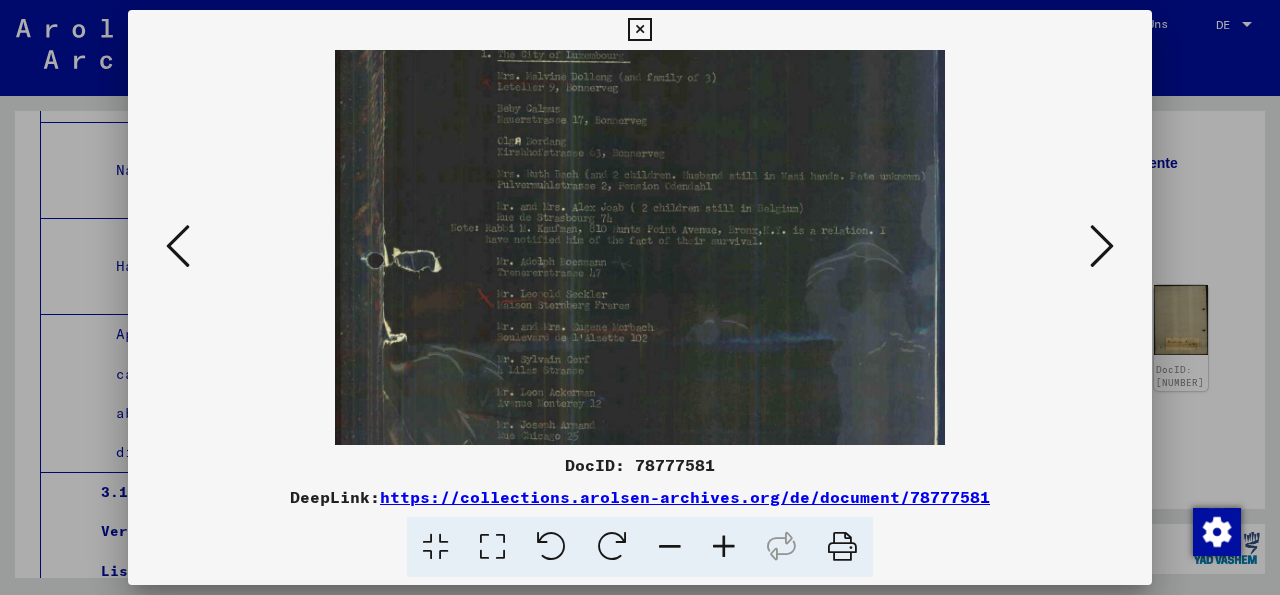 drag, startPoint x: 627, startPoint y: 412, endPoint x: 664, endPoint y: 370, distance: 55.97321 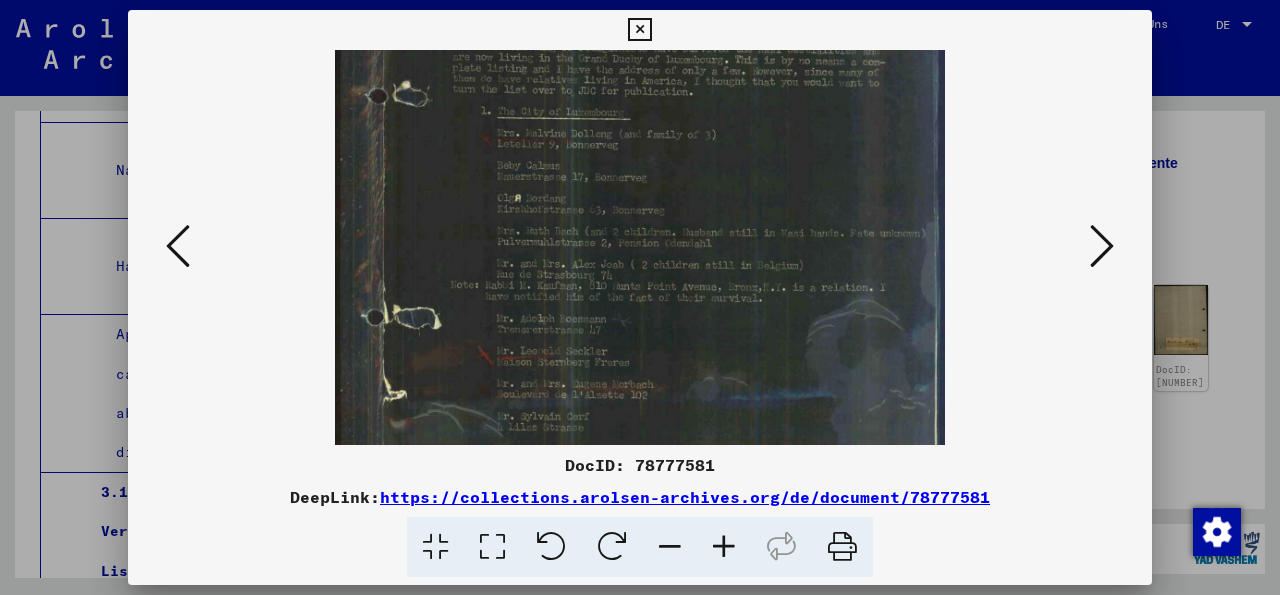 scroll, scrollTop: 206, scrollLeft: 0, axis: vertical 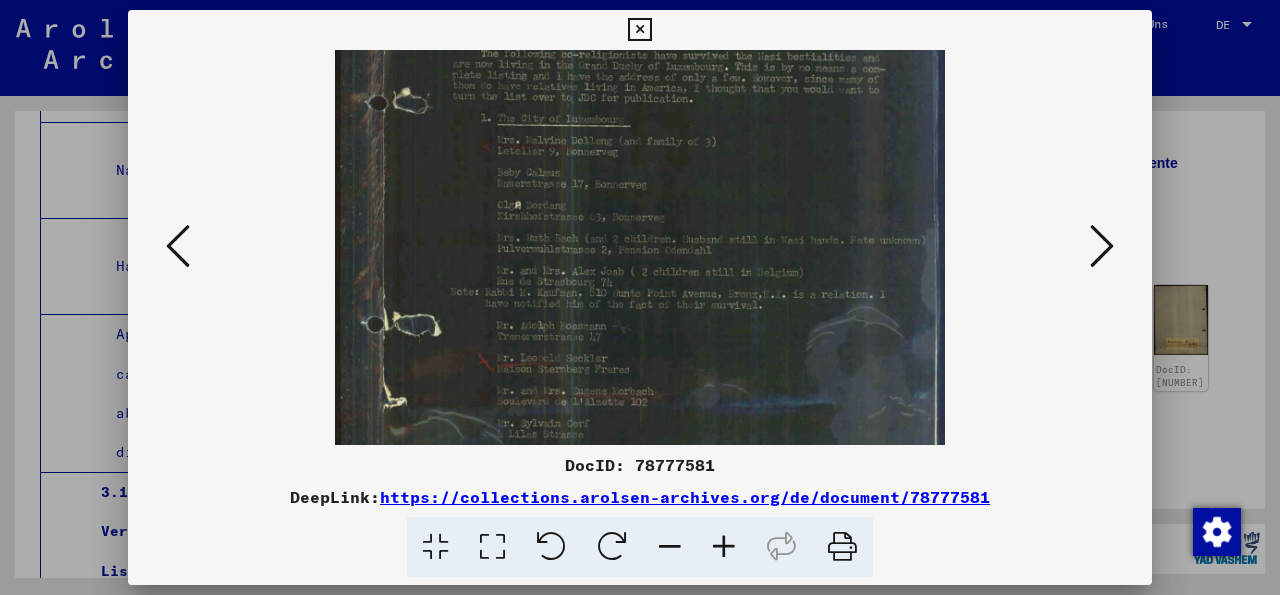 drag, startPoint x: 663, startPoint y: 304, endPoint x: 649, endPoint y: 361, distance: 58.694122 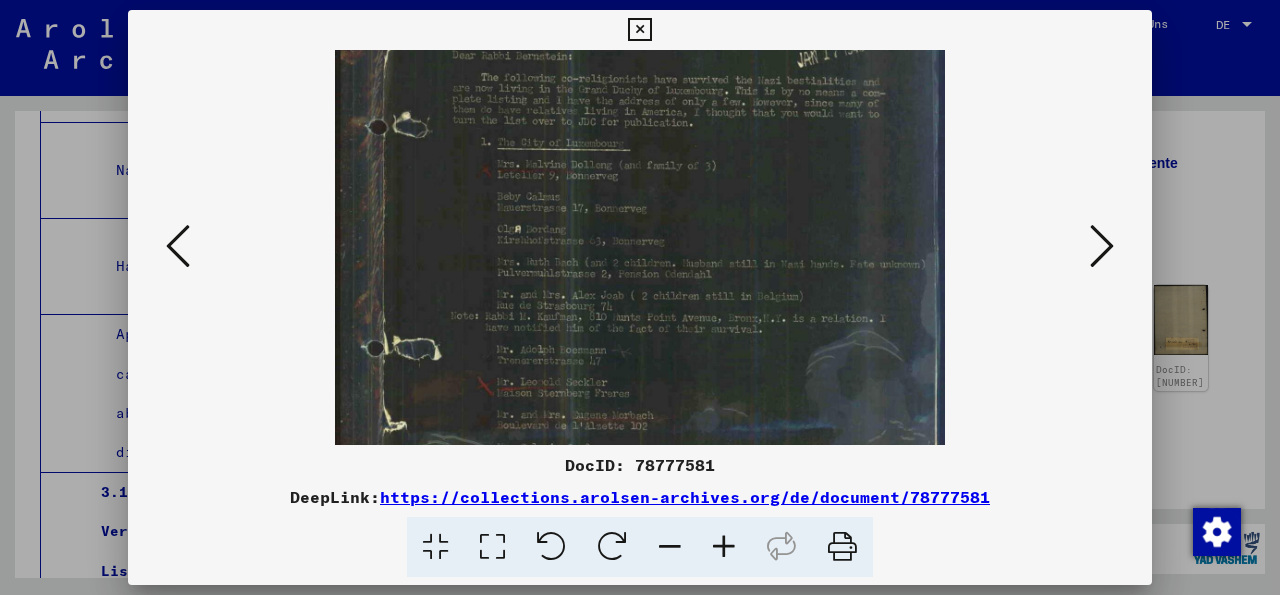 scroll, scrollTop: 178, scrollLeft: 0, axis: vertical 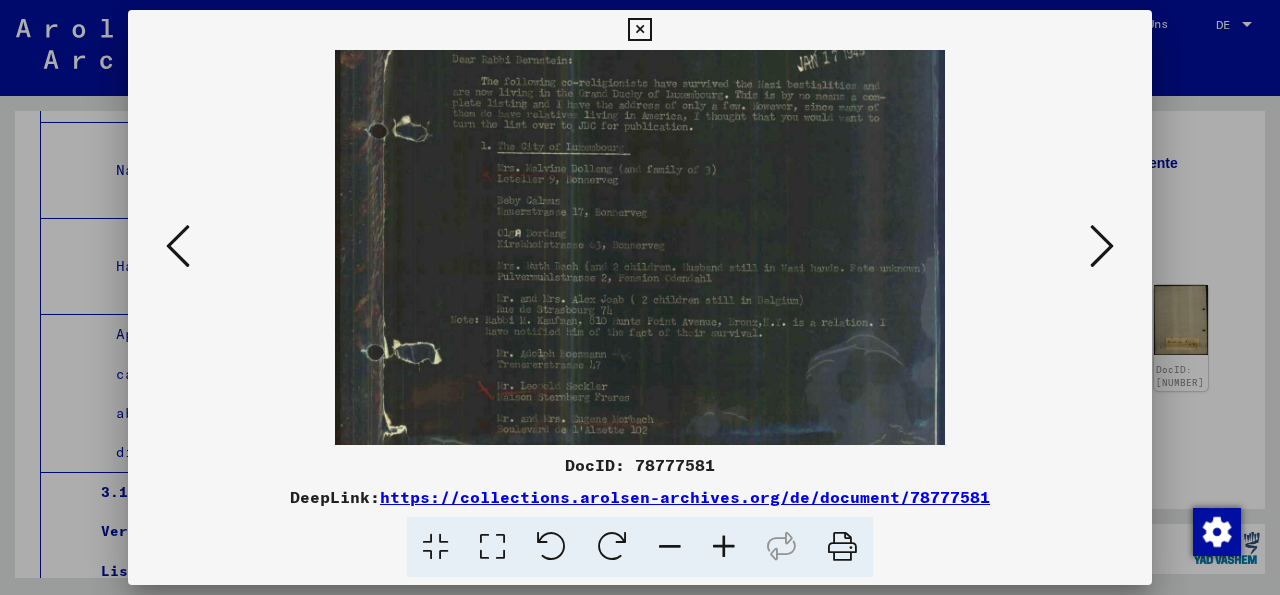 drag, startPoint x: 591, startPoint y: 341, endPoint x: 597, endPoint y: 365, distance: 24.738634 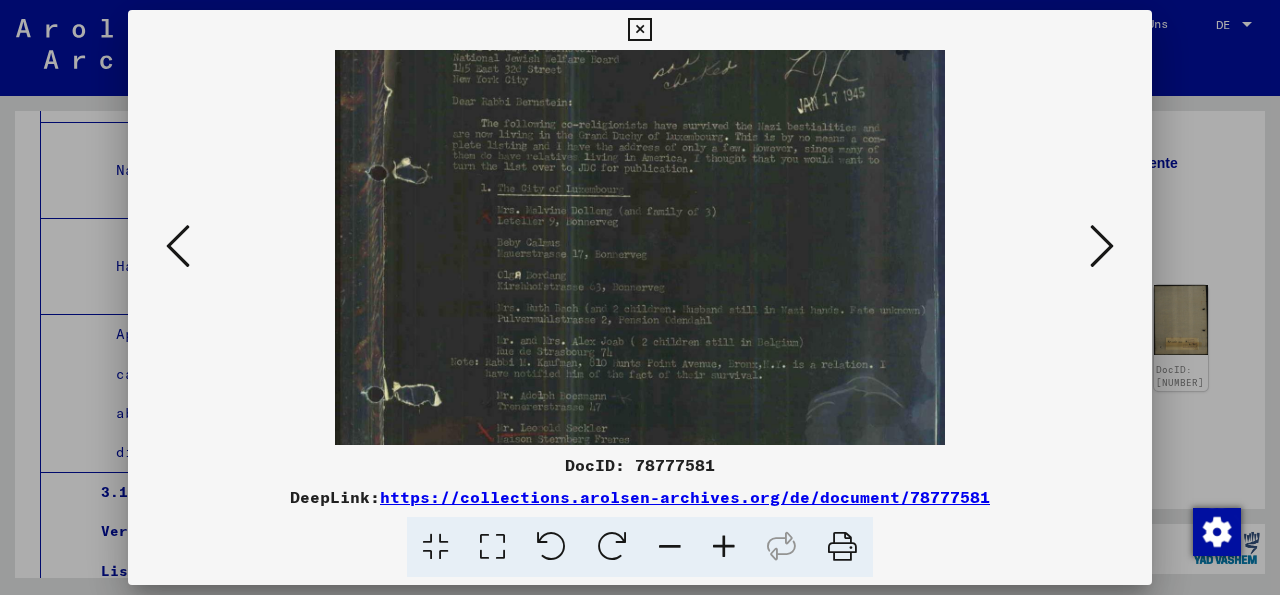 scroll, scrollTop: 135, scrollLeft: 0, axis: vertical 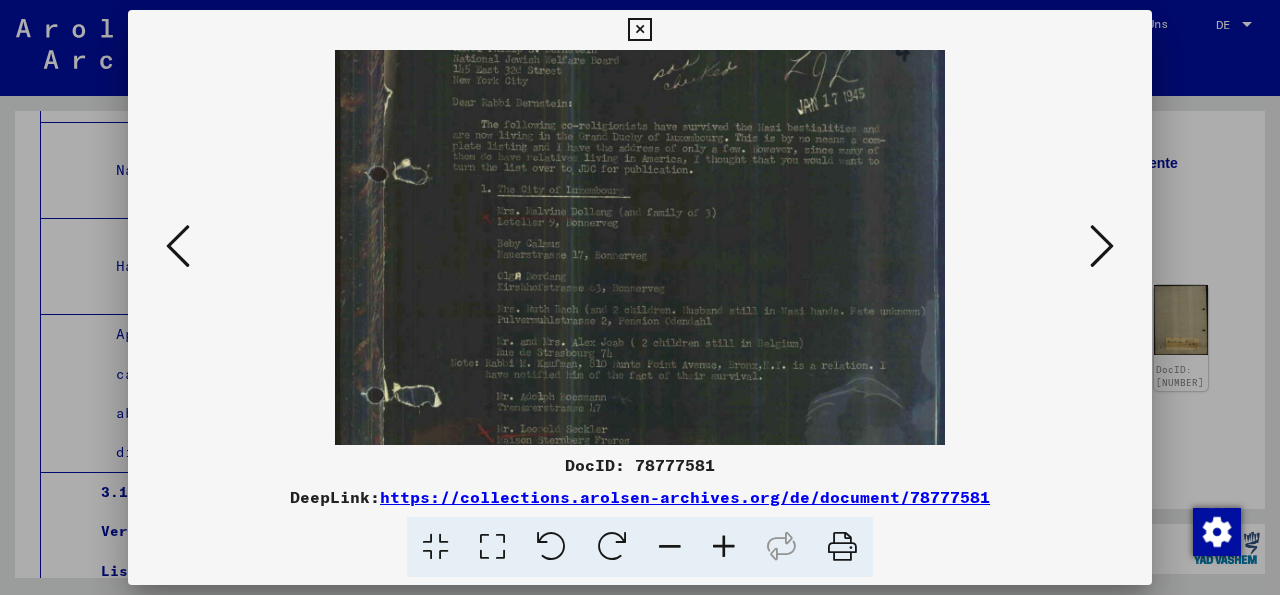 drag, startPoint x: 595, startPoint y: 336, endPoint x: 605, endPoint y: 374, distance: 39.293766 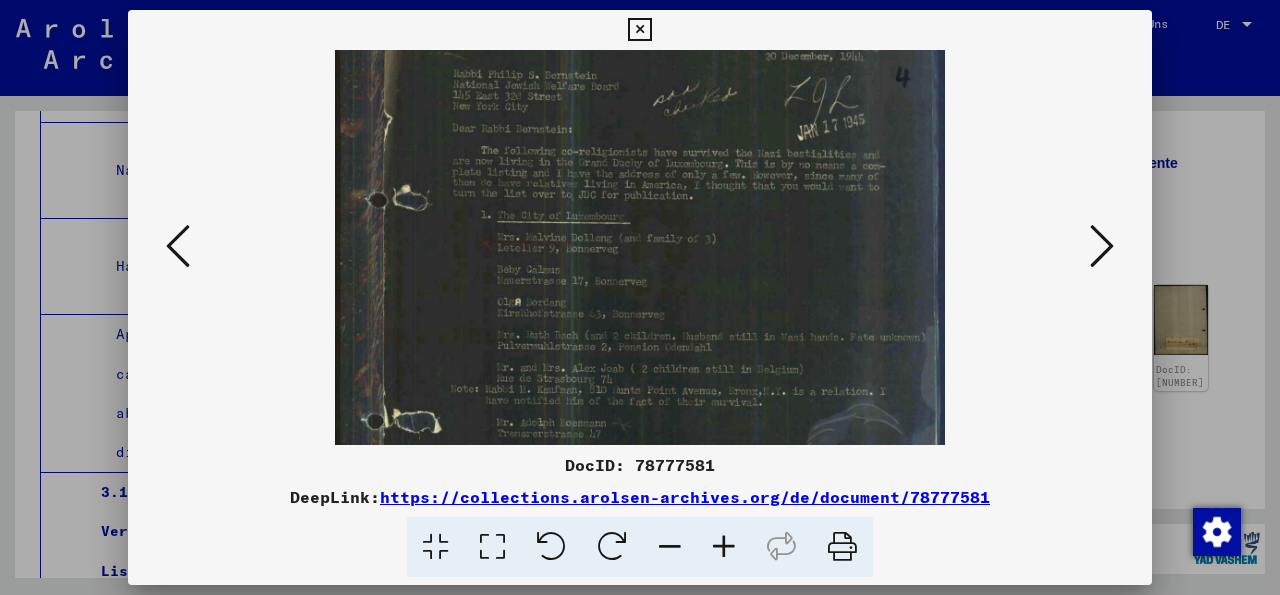 scroll, scrollTop: 108, scrollLeft: 0, axis: vertical 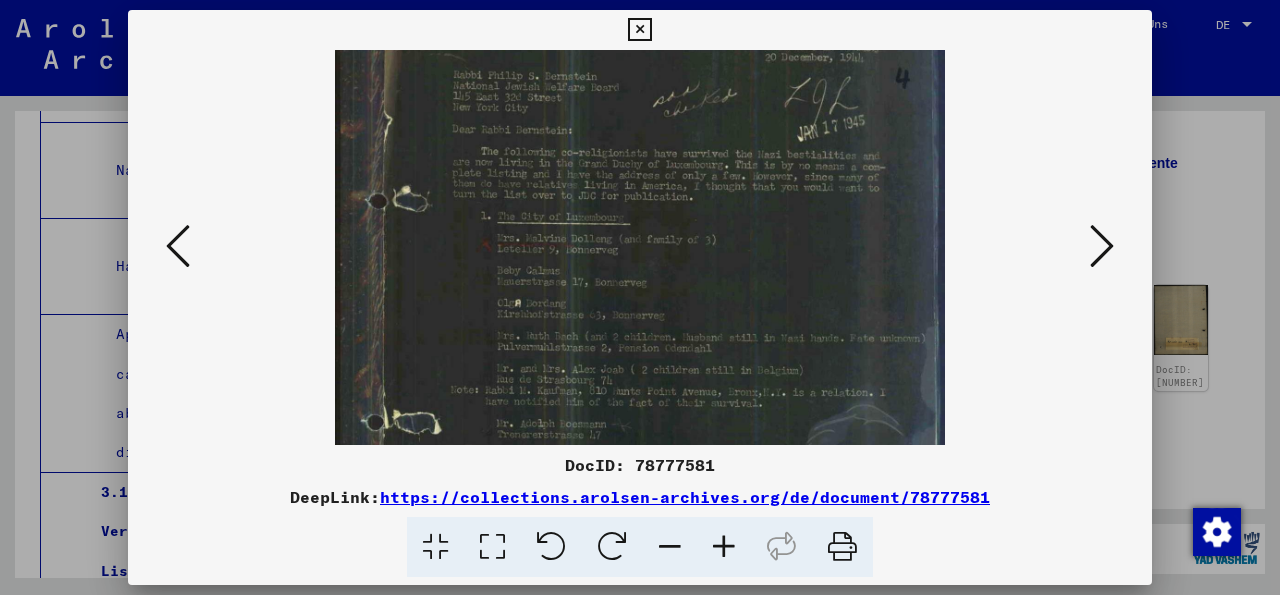 drag, startPoint x: 591, startPoint y: 348, endPoint x: 710, endPoint y: 337, distance: 119.507324 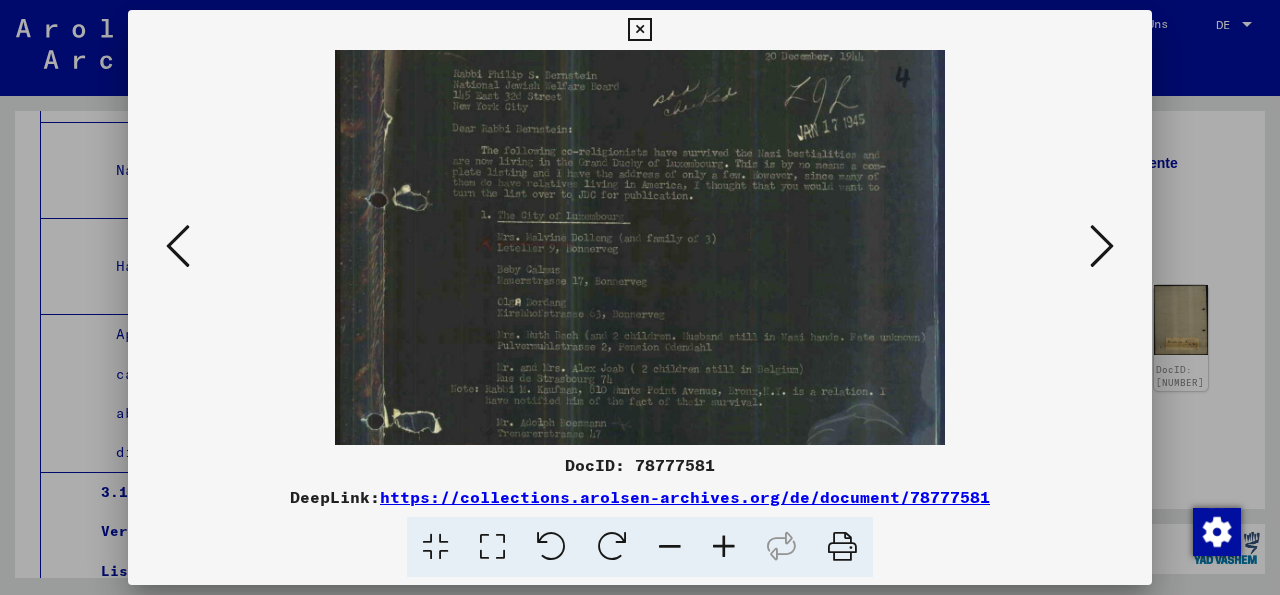 click at bounding box center [1102, 246] 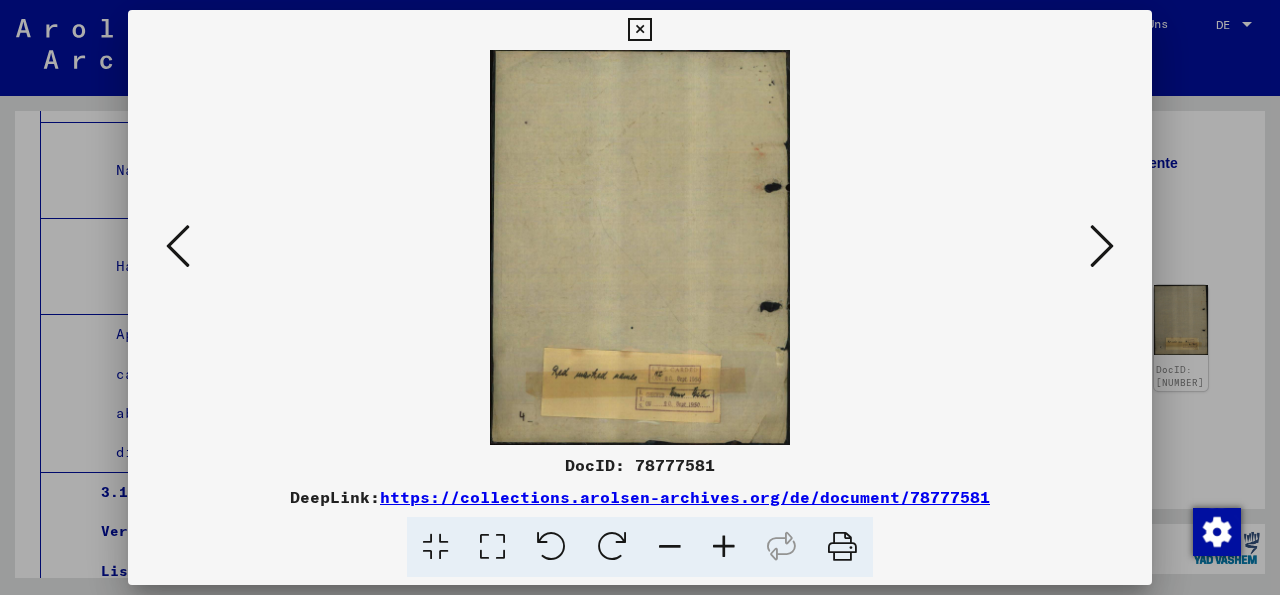 scroll, scrollTop: 0, scrollLeft: 0, axis: both 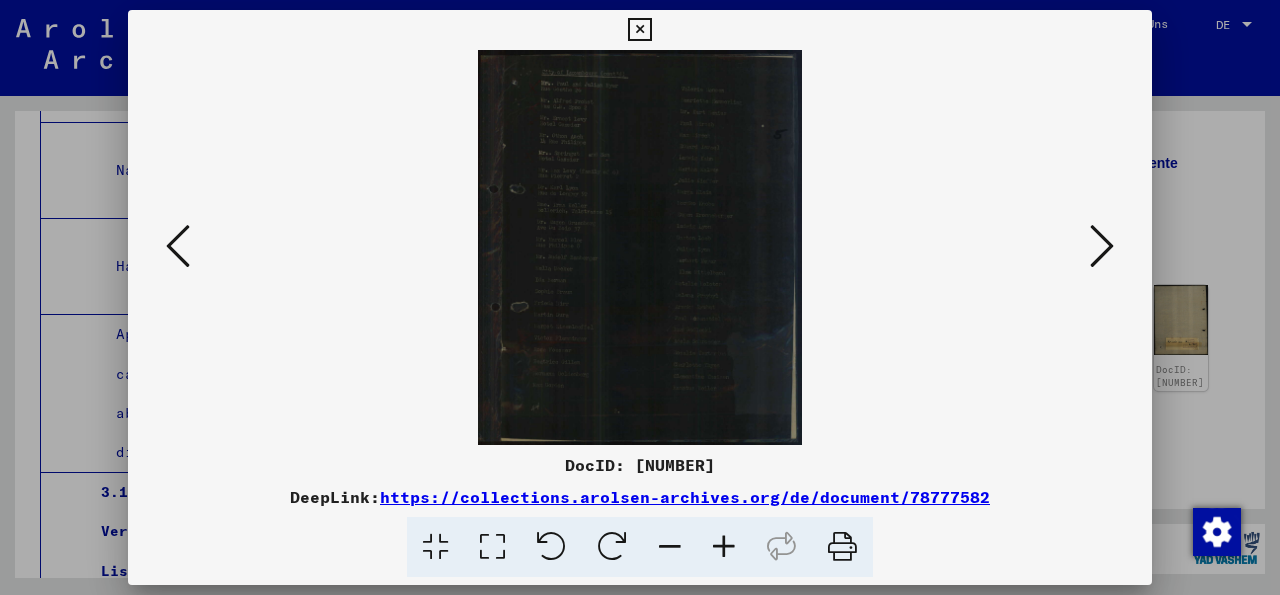 click at bounding box center (724, 547) 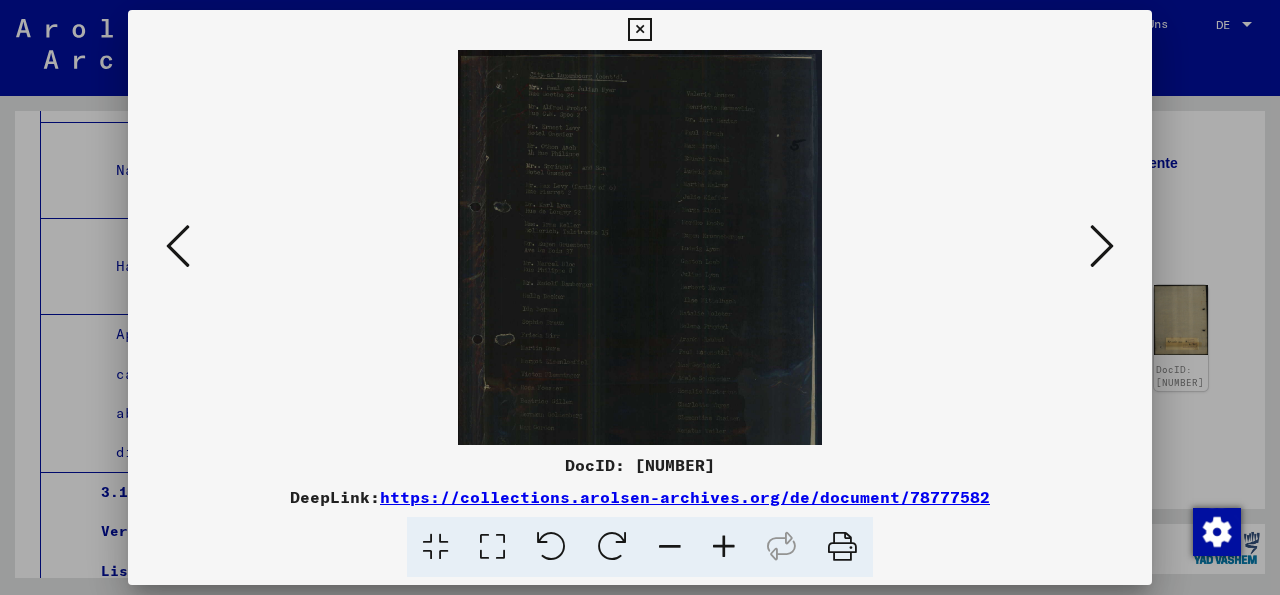 click at bounding box center (724, 547) 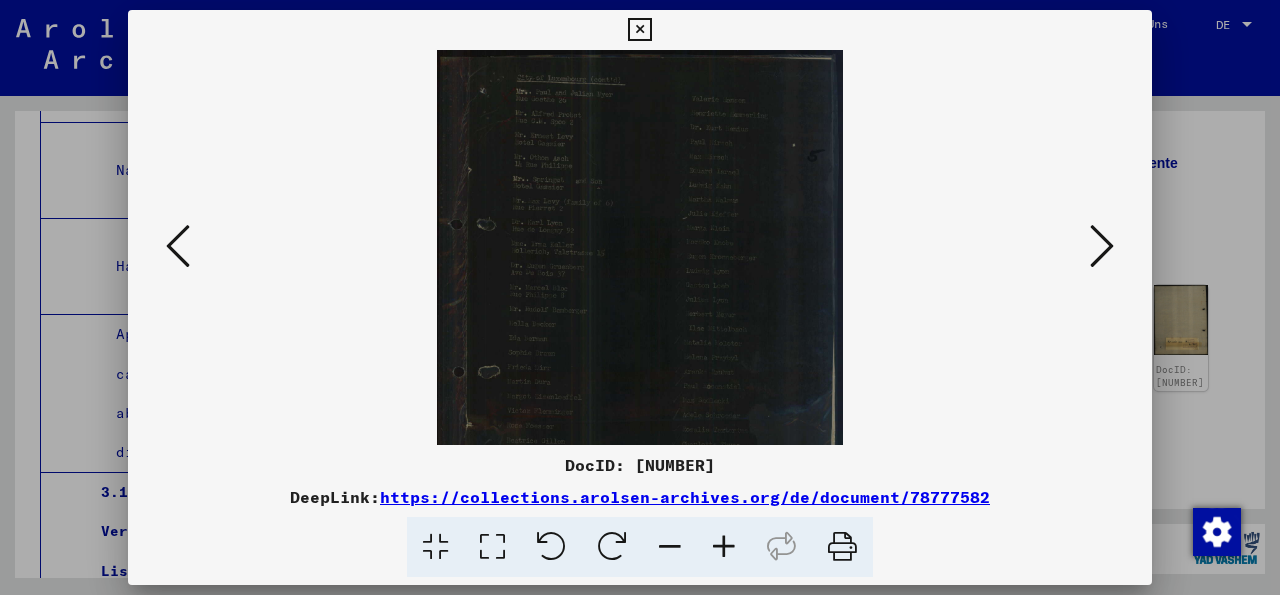 click at bounding box center (724, 547) 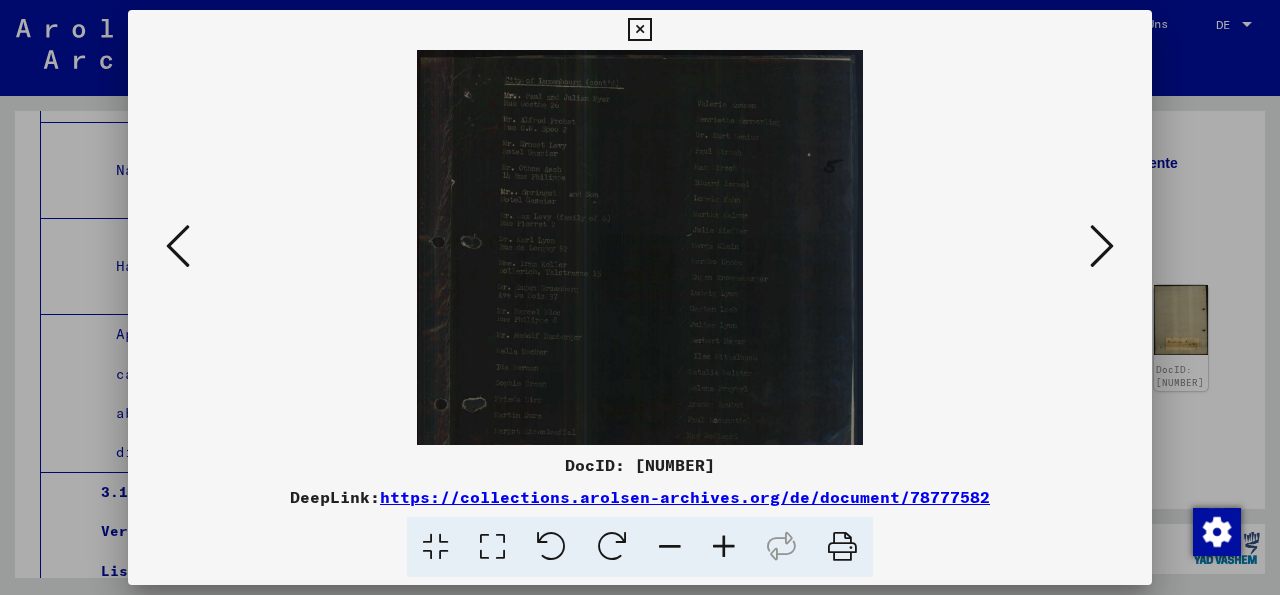 click at bounding box center (724, 547) 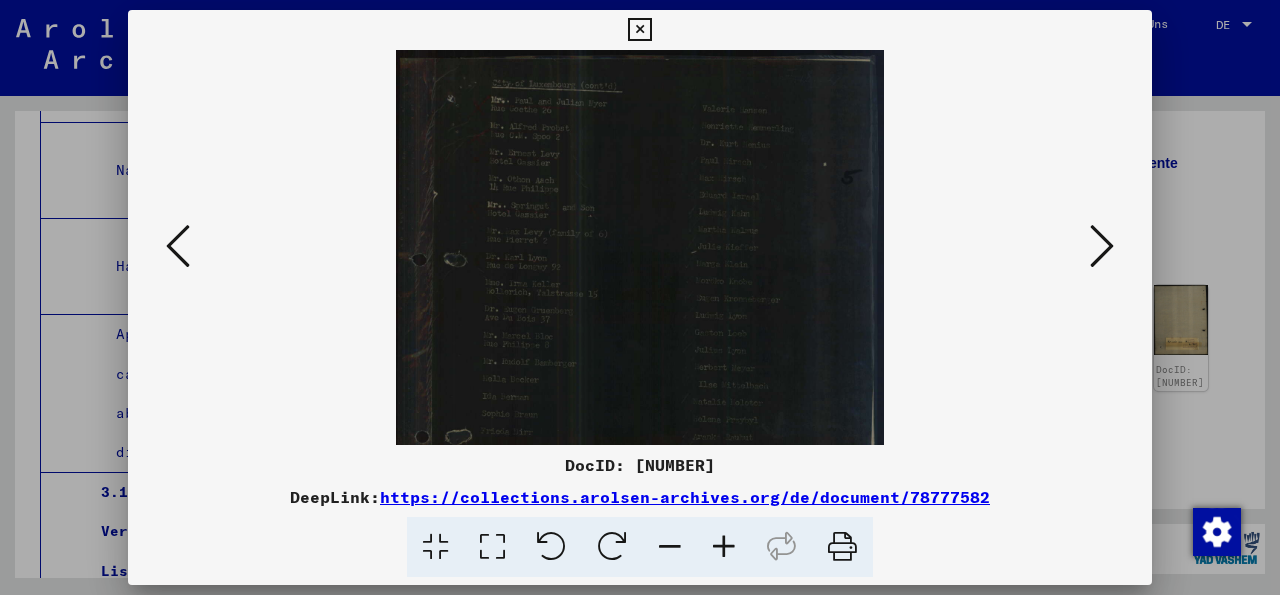 click at bounding box center [724, 547] 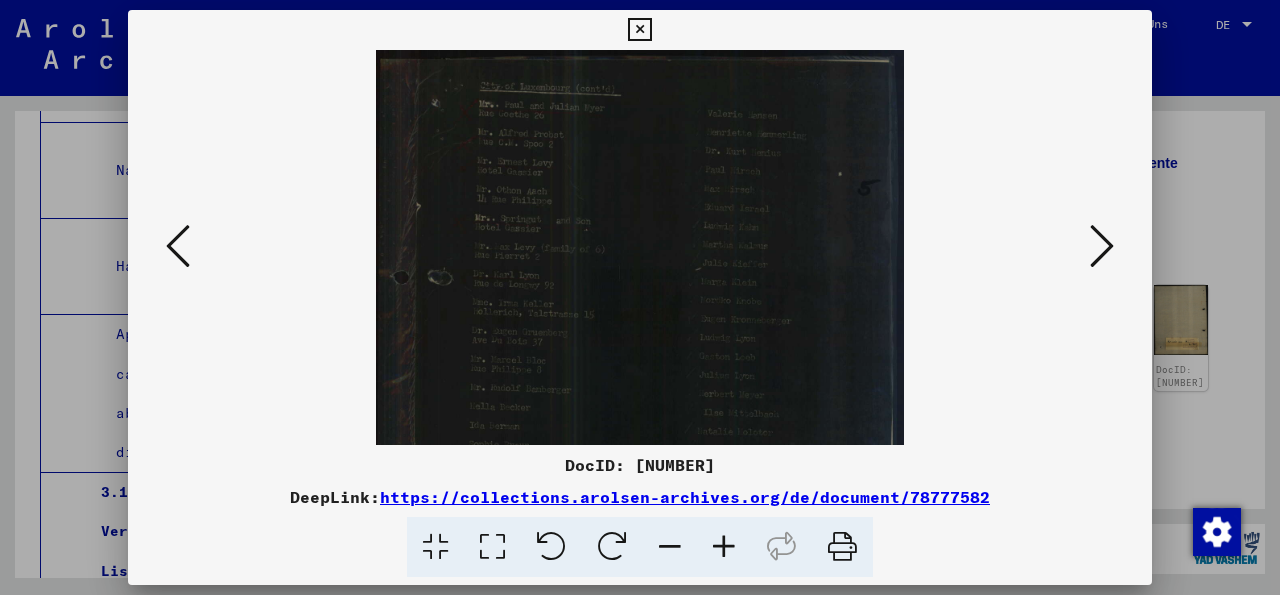 click at bounding box center [724, 547] 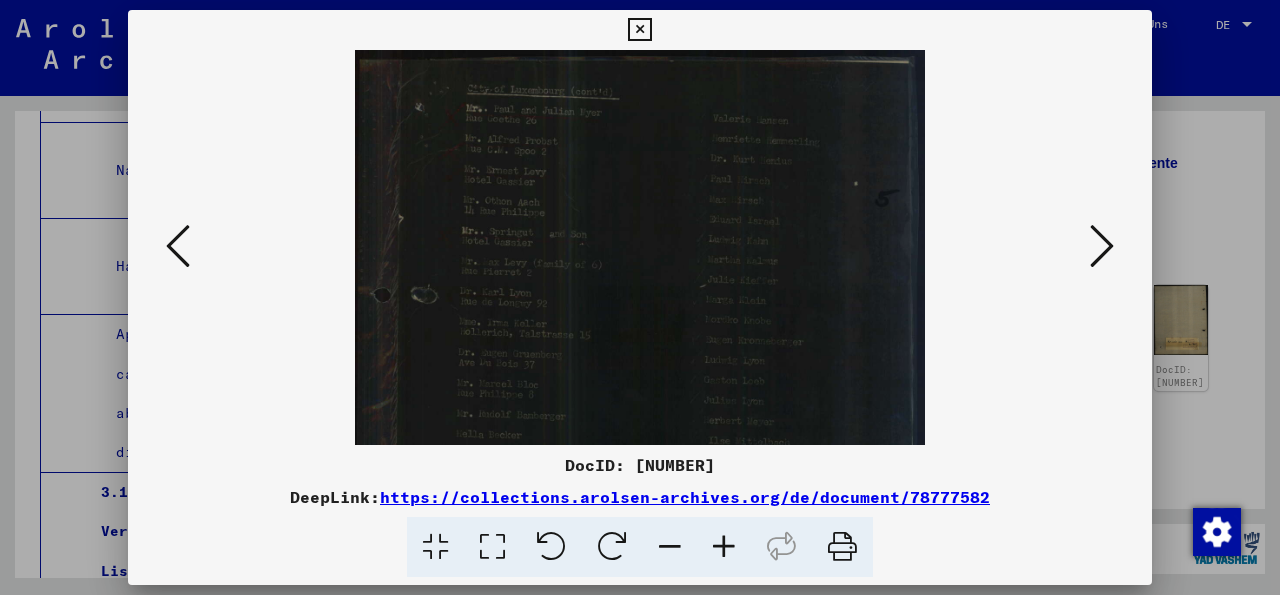 click at bounding box center [724, 547] 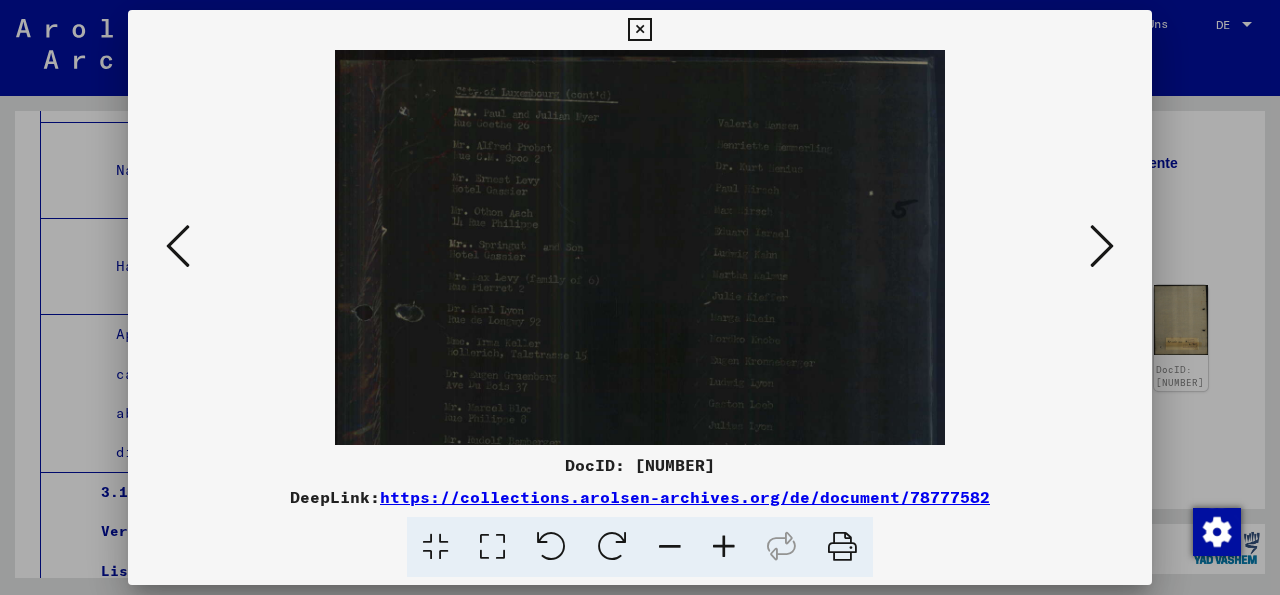 click at bounding box center (724, 547) 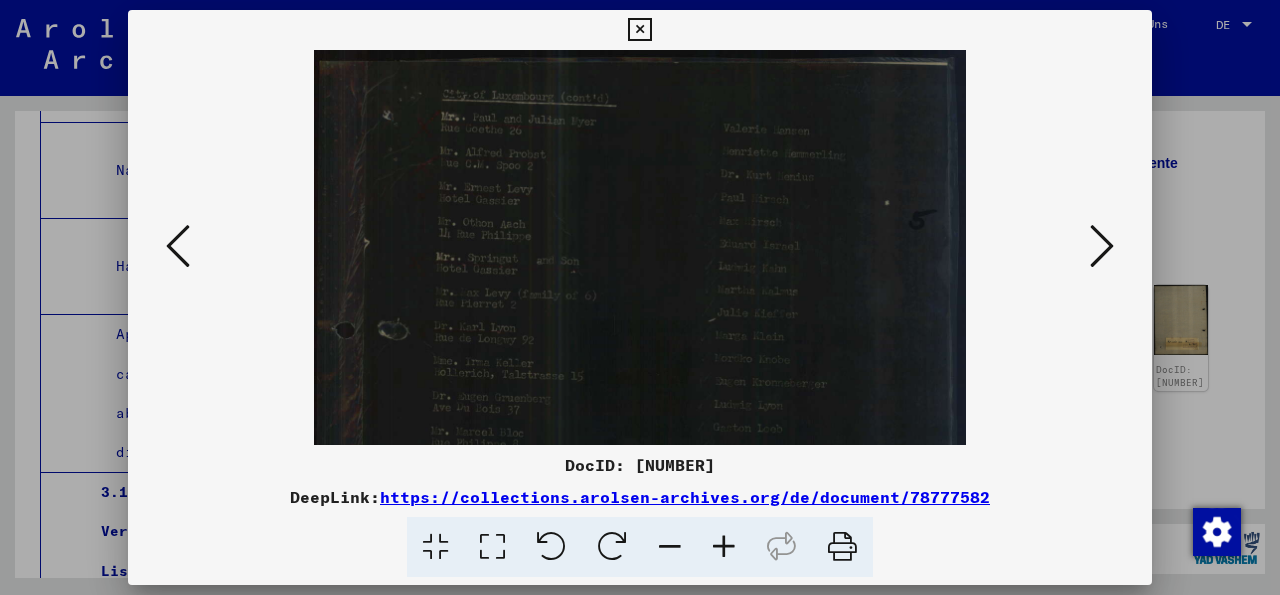 click at bounding box center [724, 547] 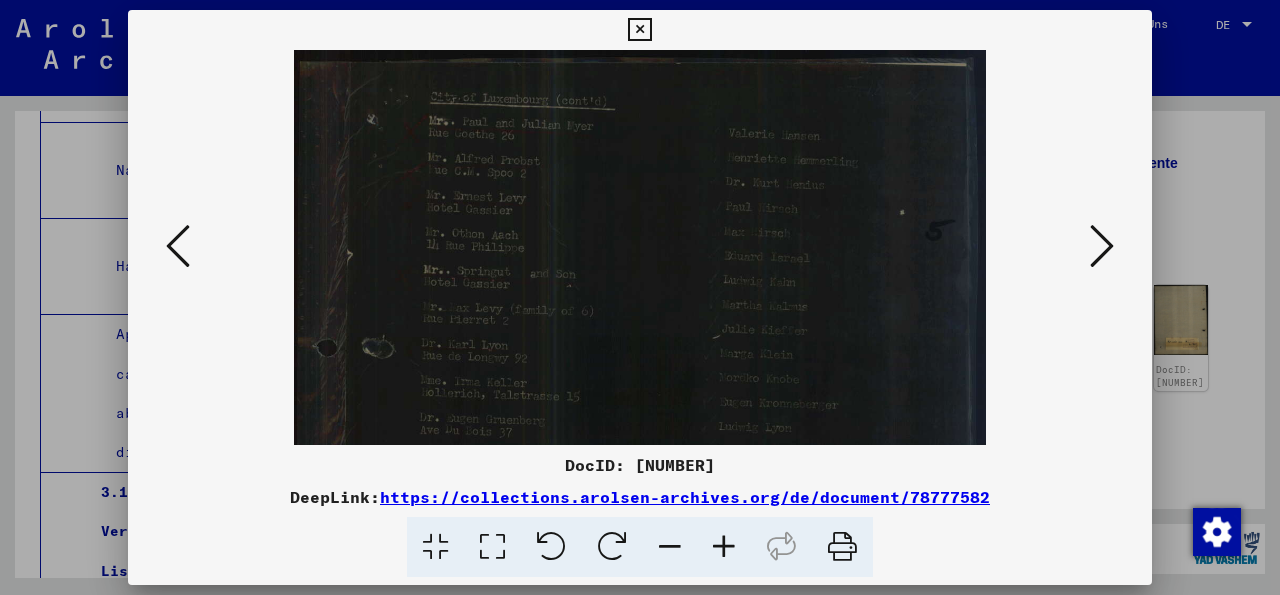 click at bounding box center (724, 547) 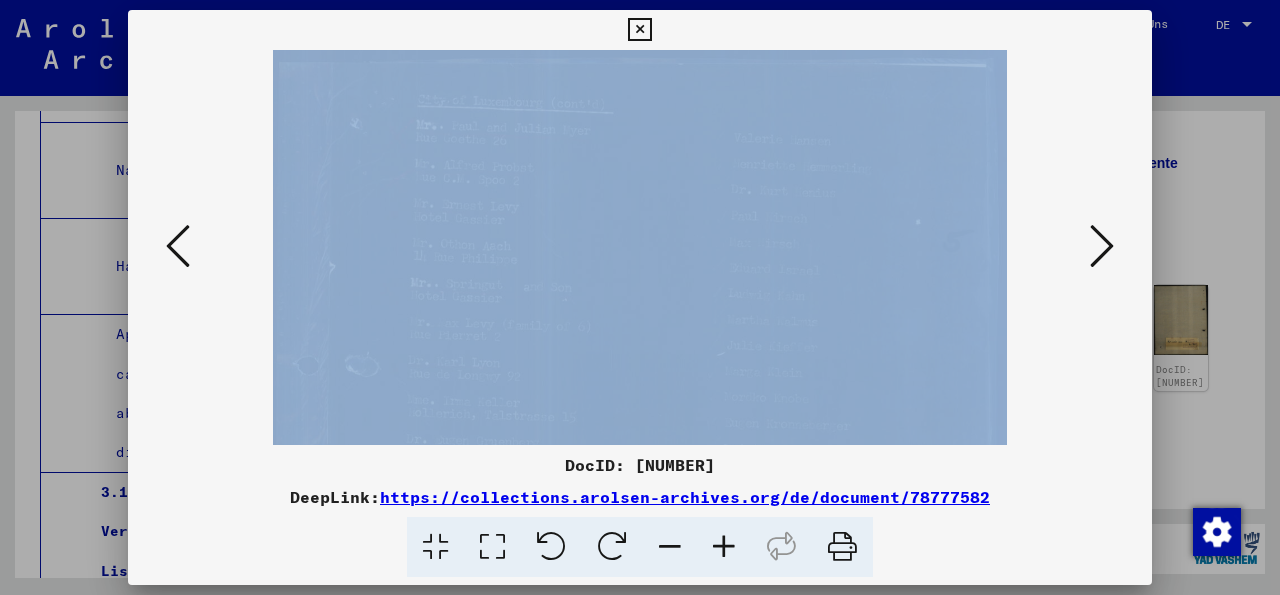 drag, startPoint x: 646, startPoint y: 513, endPoint x: 638, endPoint y: 397, distance: 116.275536 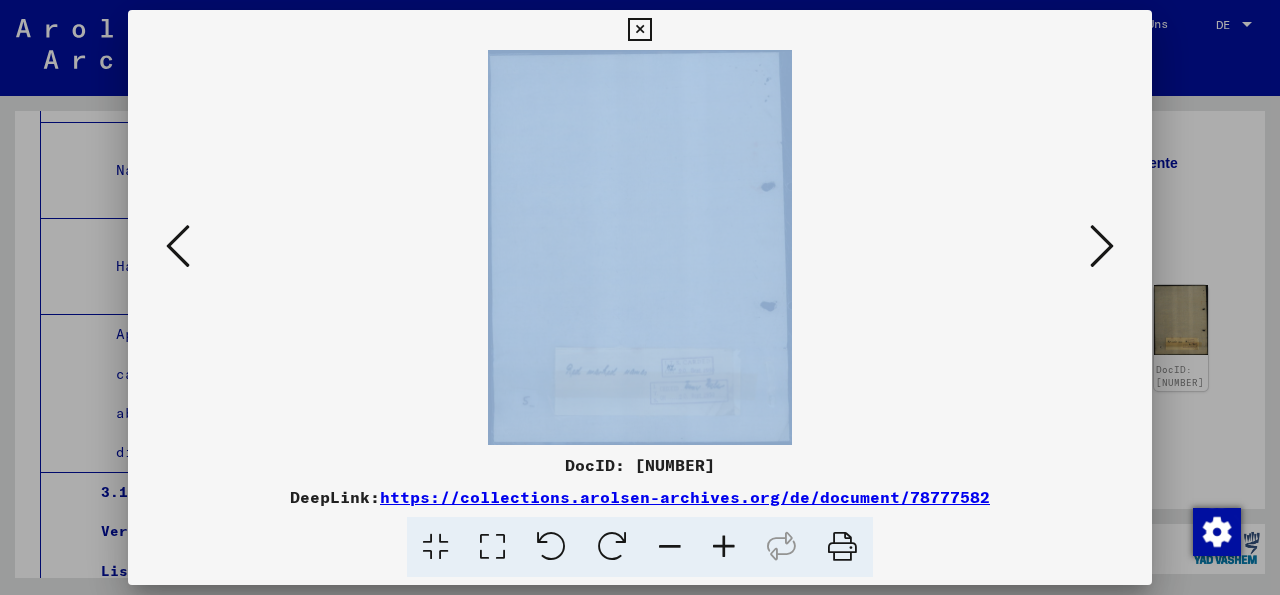 click at bounding box center [1102, 246] 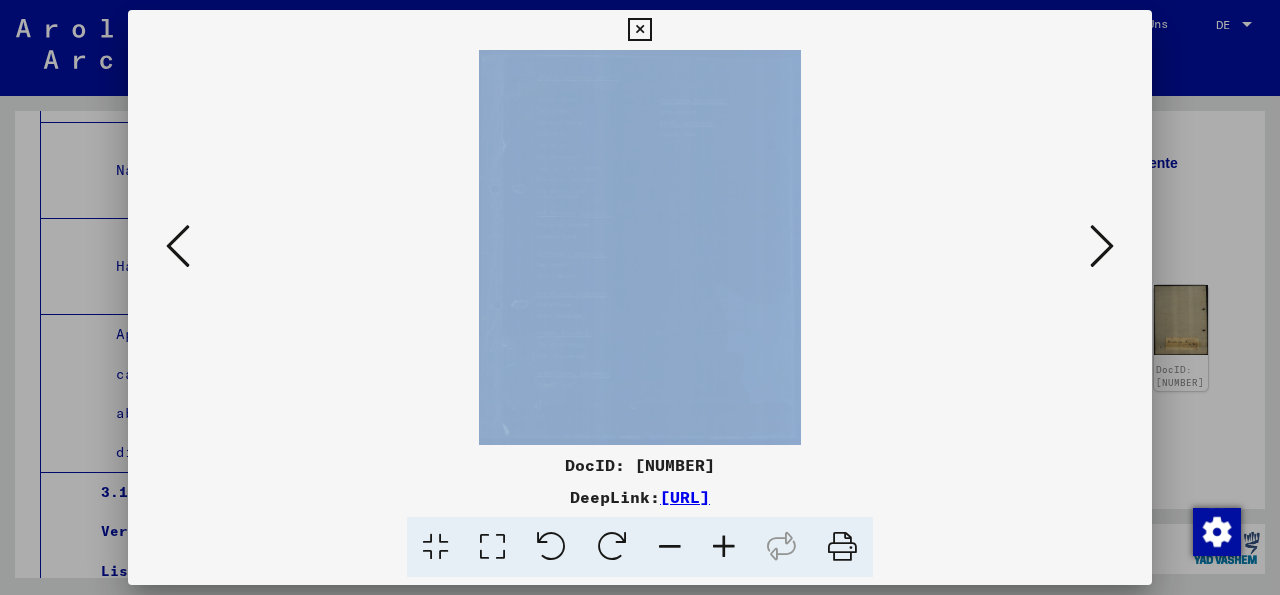 click at bounding box center [1102, 246] 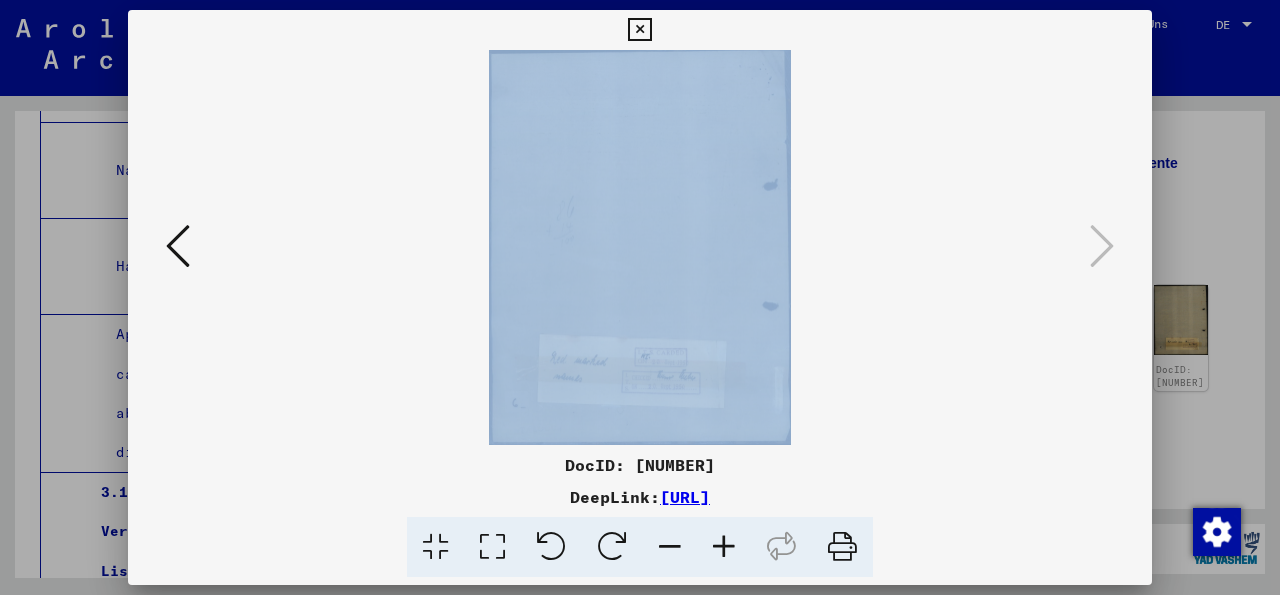 click at bounding box center [639, 30] 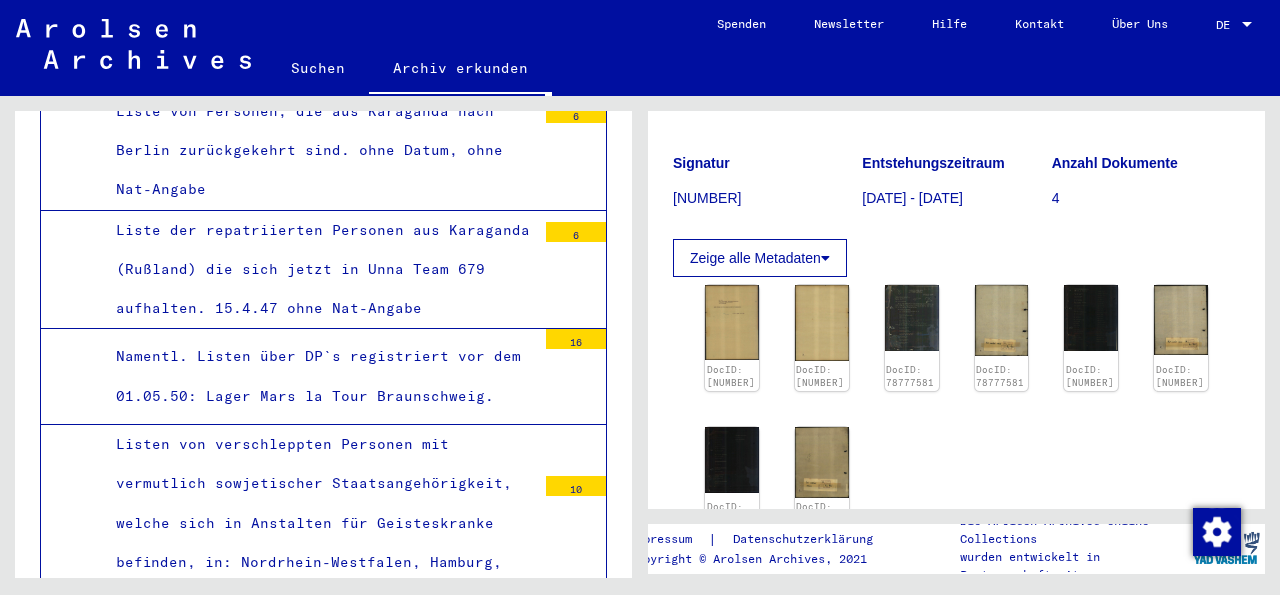 scroll, scrollTop: 0, scrollLeft: 0, axis: both 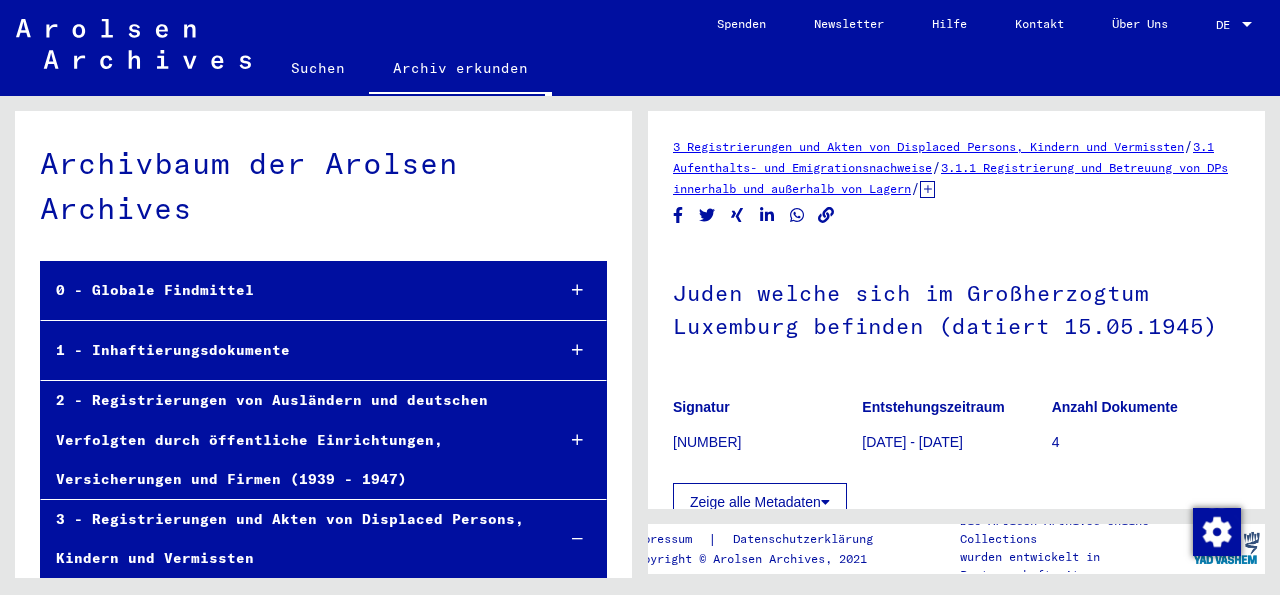 click on "Suchen" 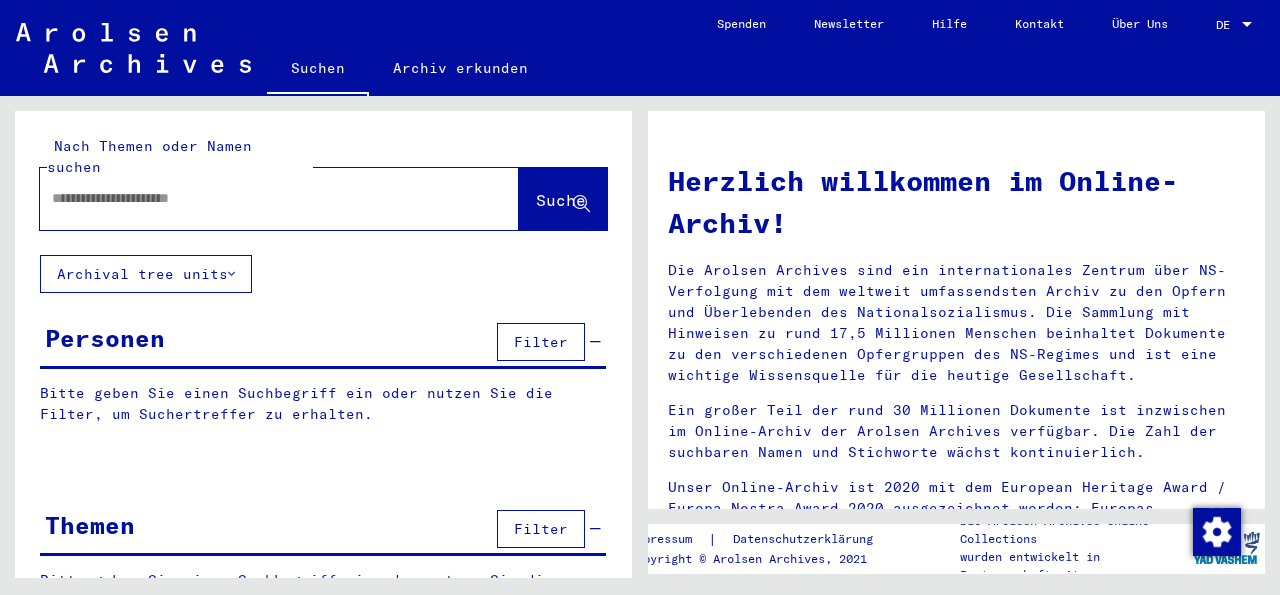 click at bounding box center [255, 198] 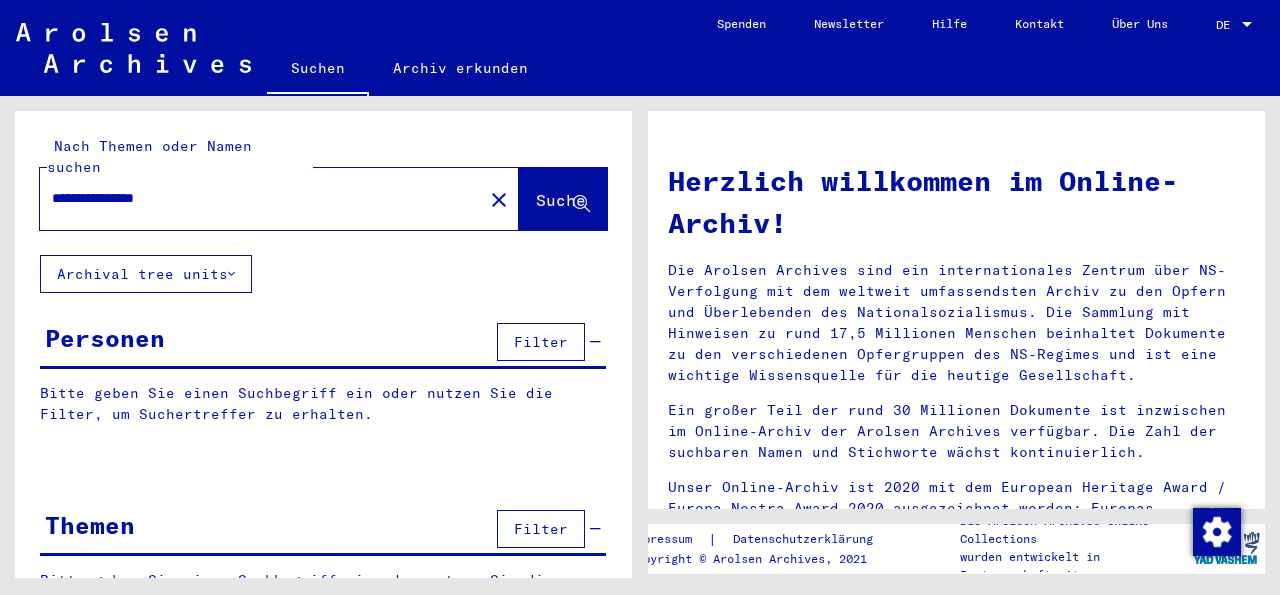 type on "**********" 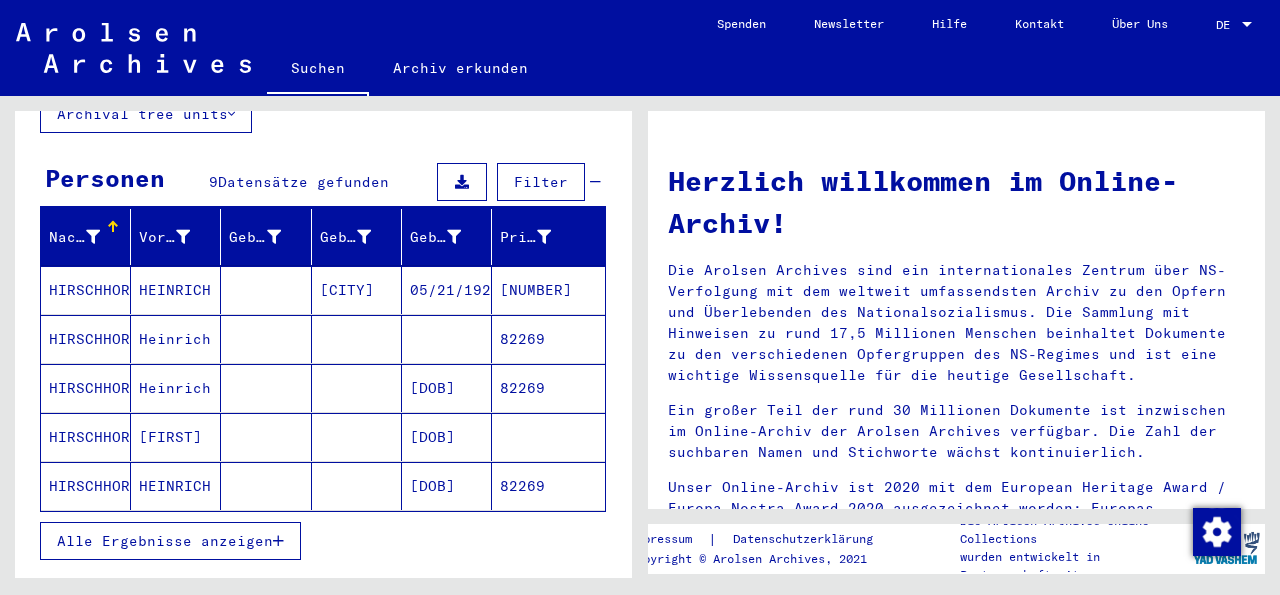 scroll, scrollTop: 176, scrollLeft: 0, axis: vertical 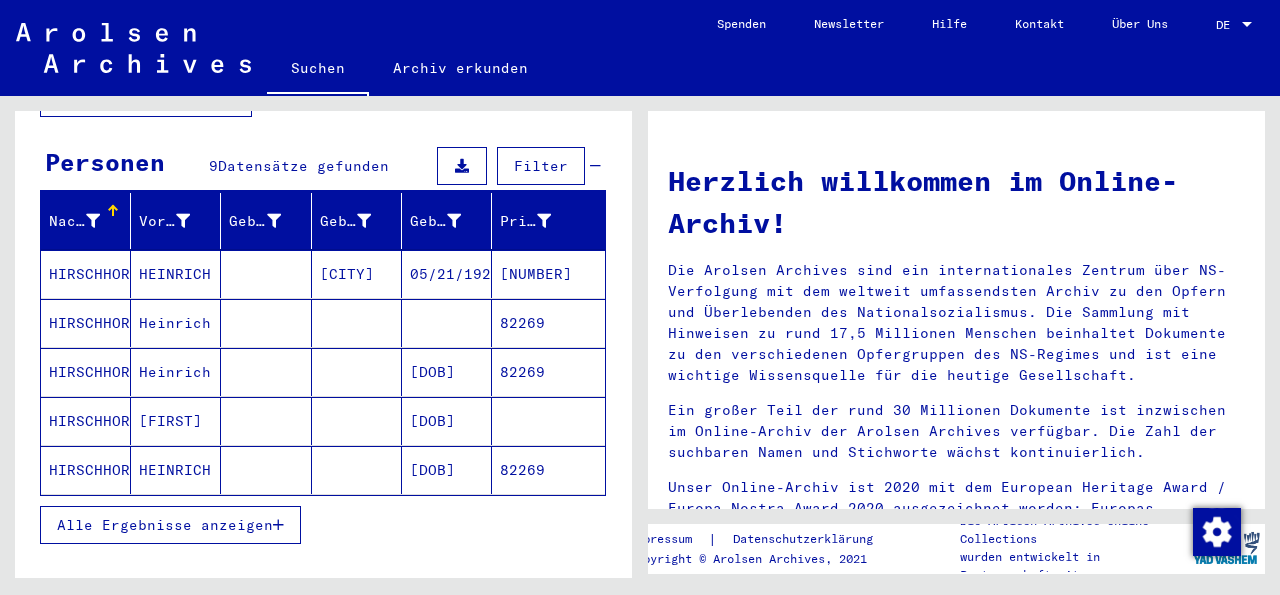 click on "05/21/1921" at bounding box center [447, 323] 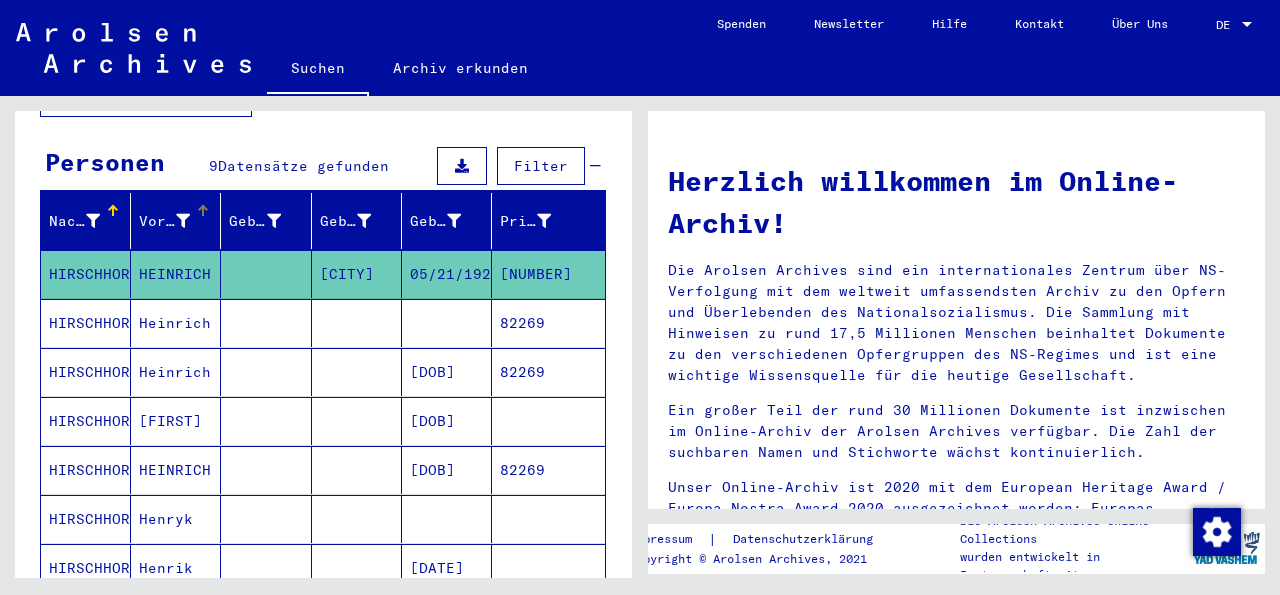 click on "Vorname" at bounding box center [176, 221] 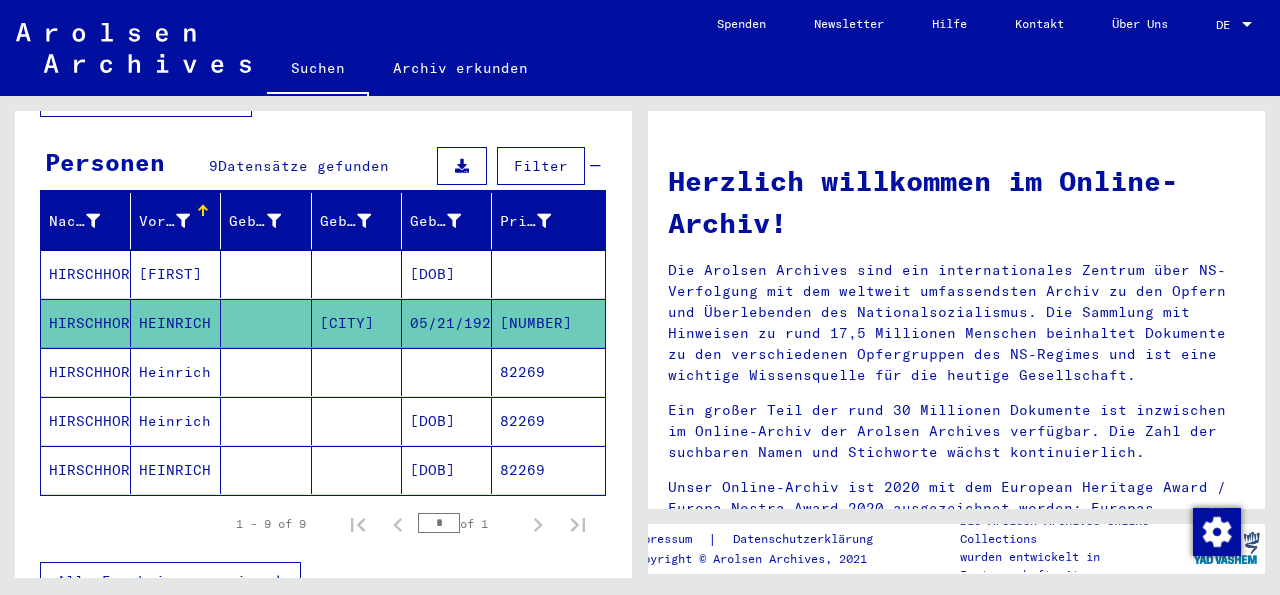 click on "Suchen" 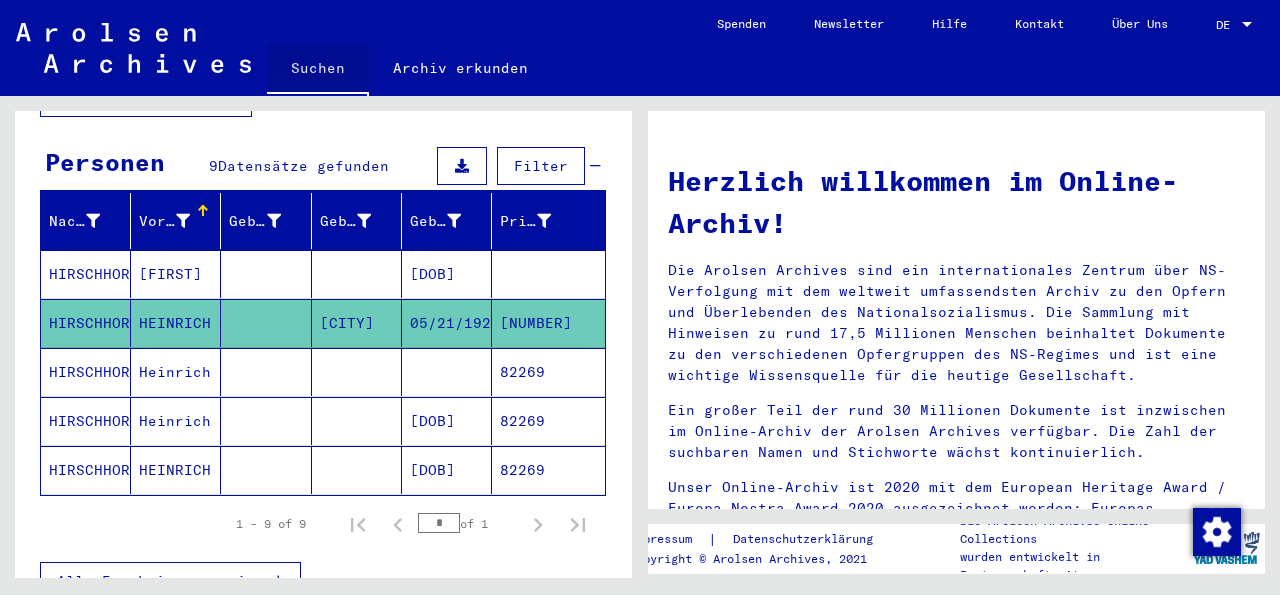 scroll, scrollTop: 29, scrollLeft: 0, axis: vertical 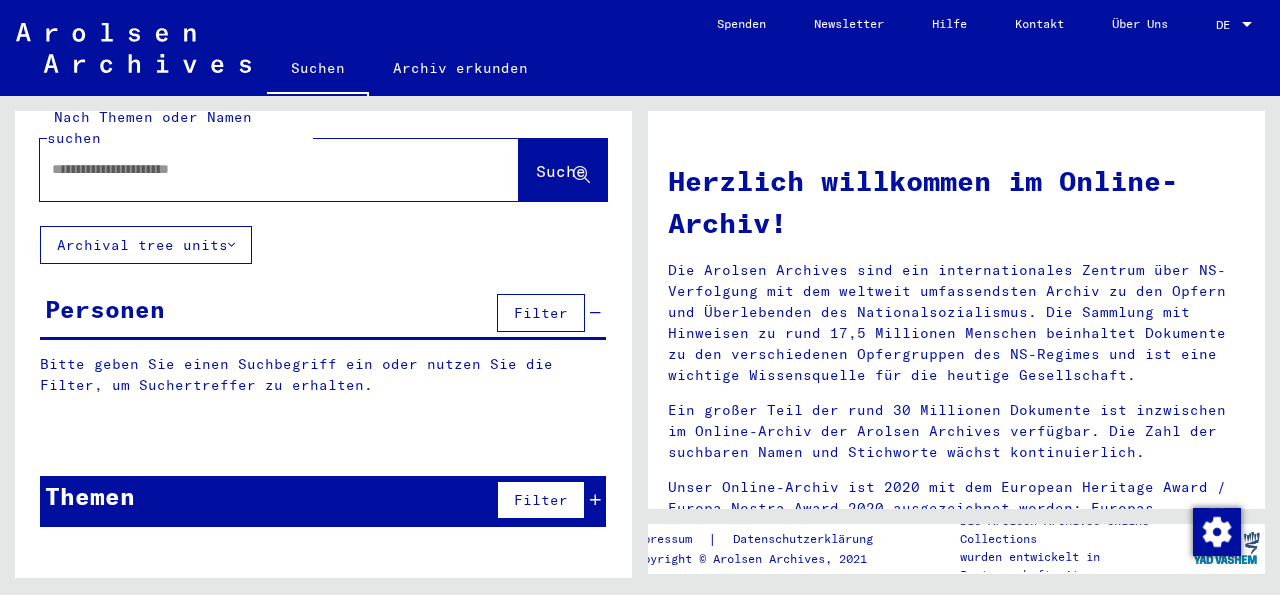 click at bounding box center (255, 169) 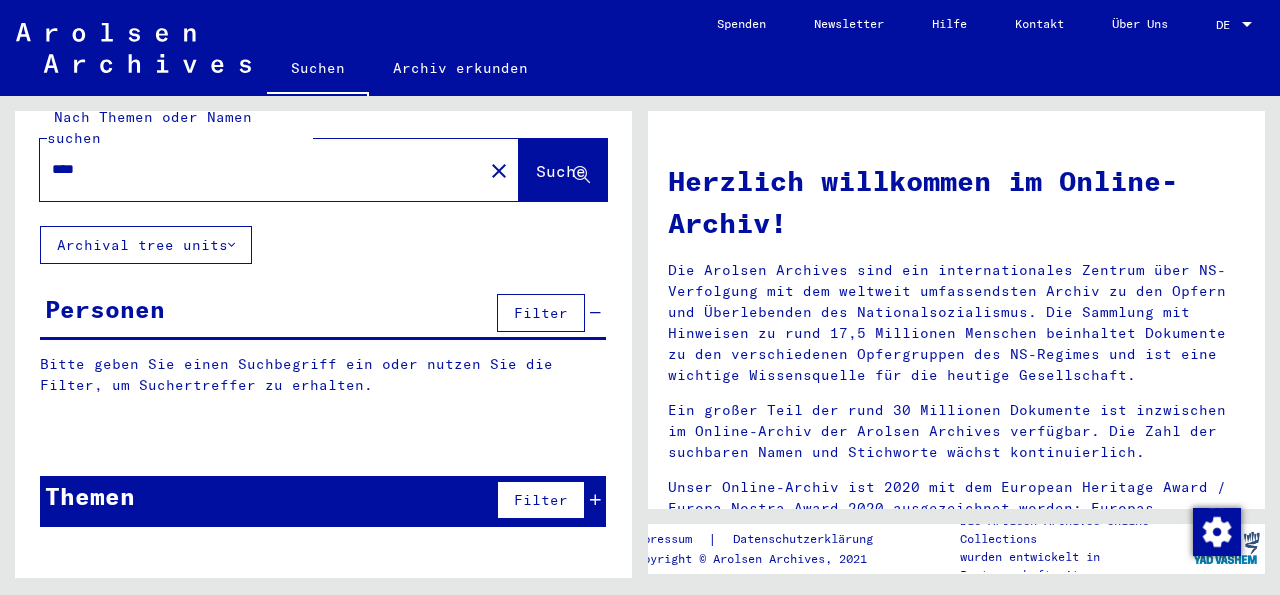 scroll, scrollTop: 0, scrollLeft: 0, axis: both 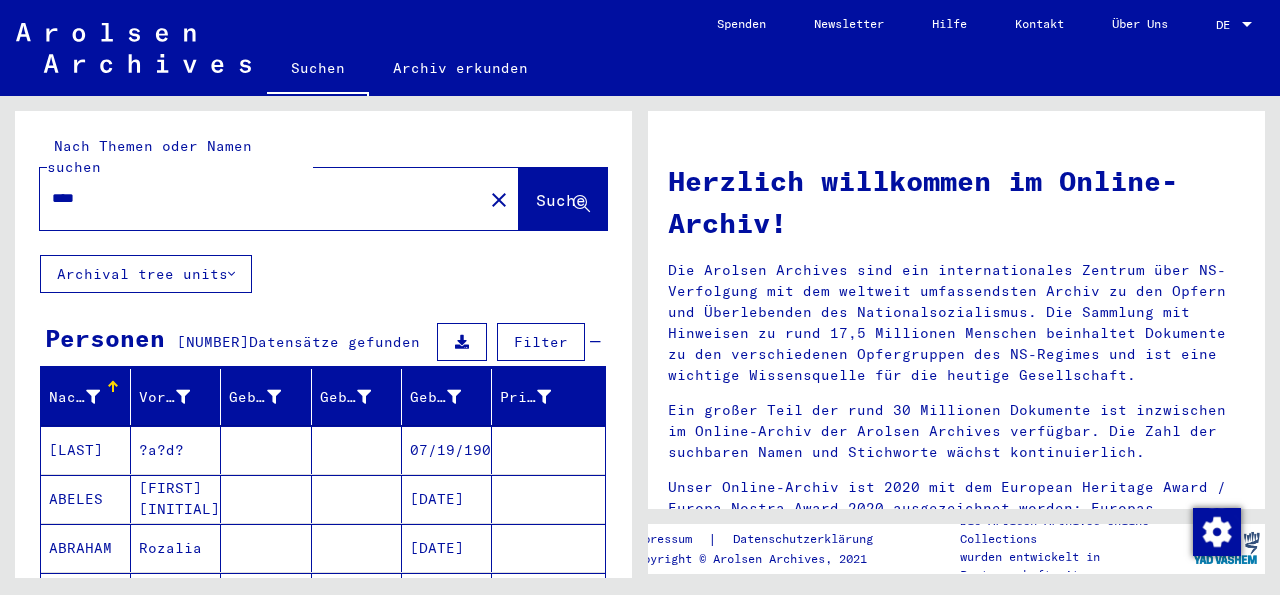 click on "****" at bounding box center (255, 198) 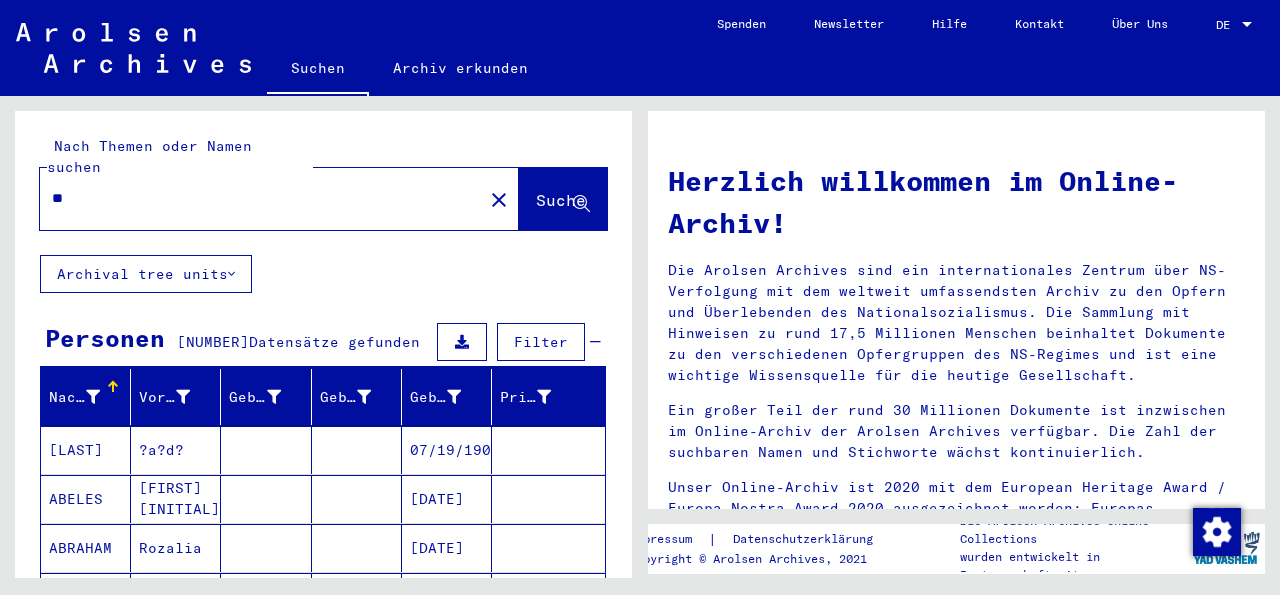 type on "*" 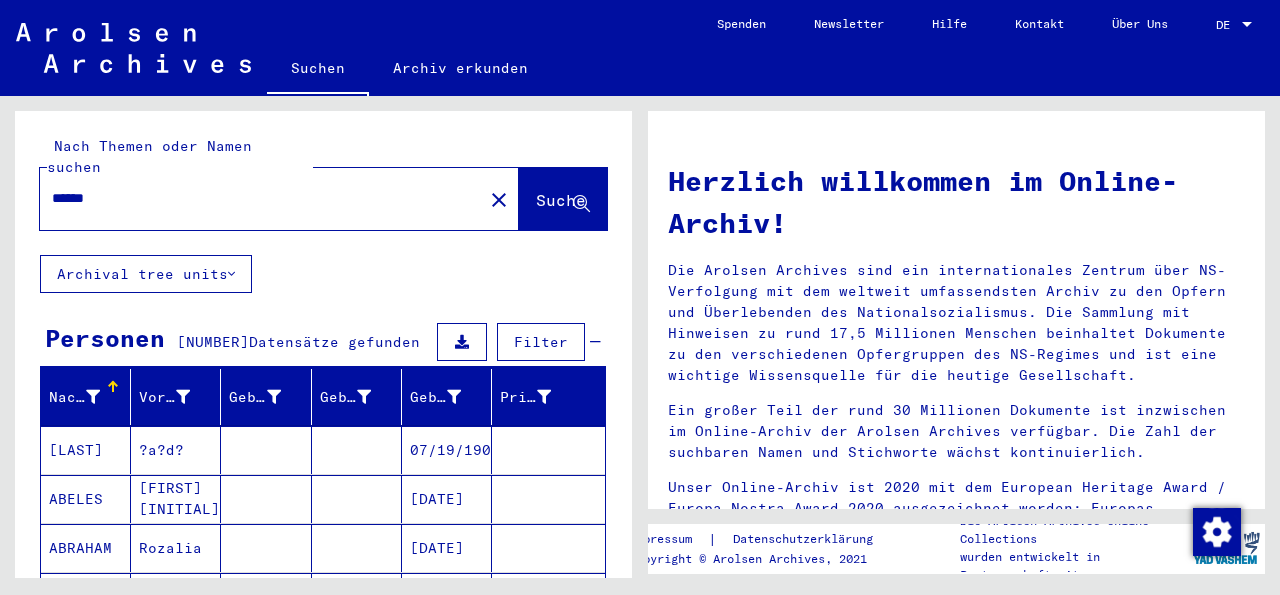 type on "******" 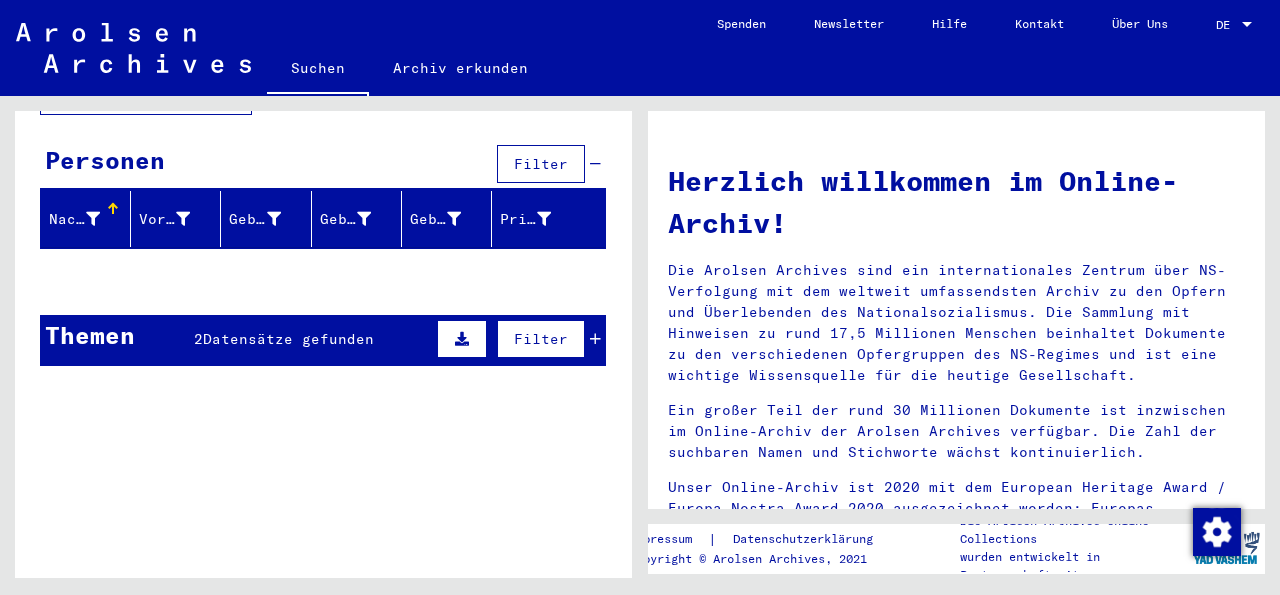 scroll, scrollTop: 182, scrollLeft: 0, axis: vertical 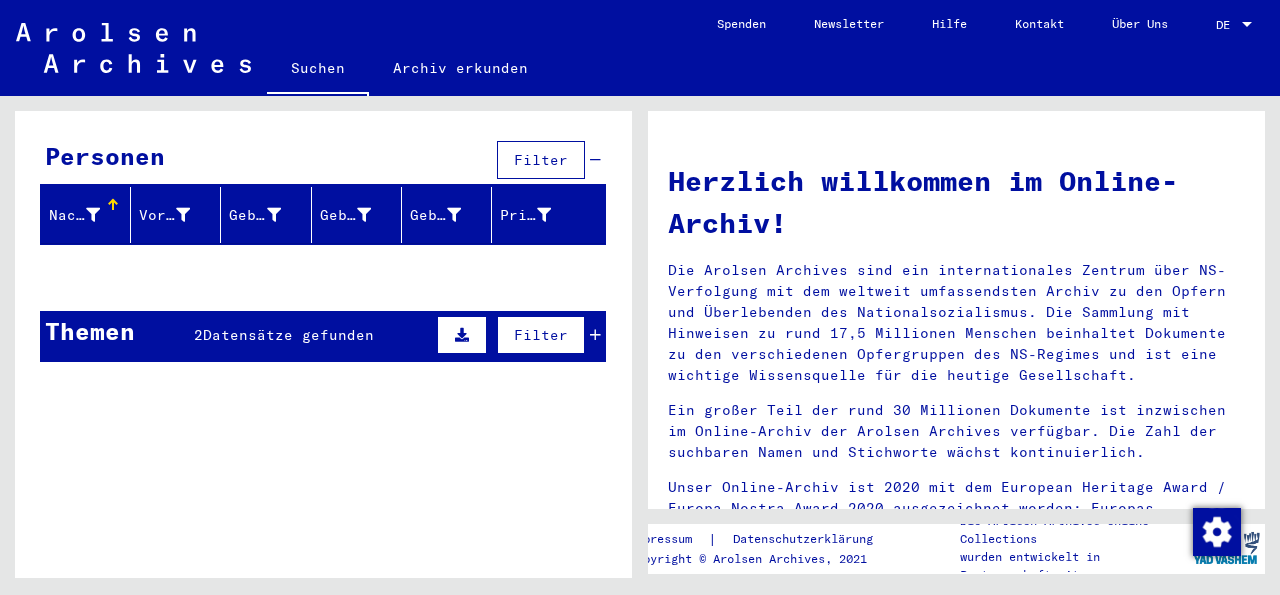 click on "Datensätze gefunden" at bounding box center [288, 335] 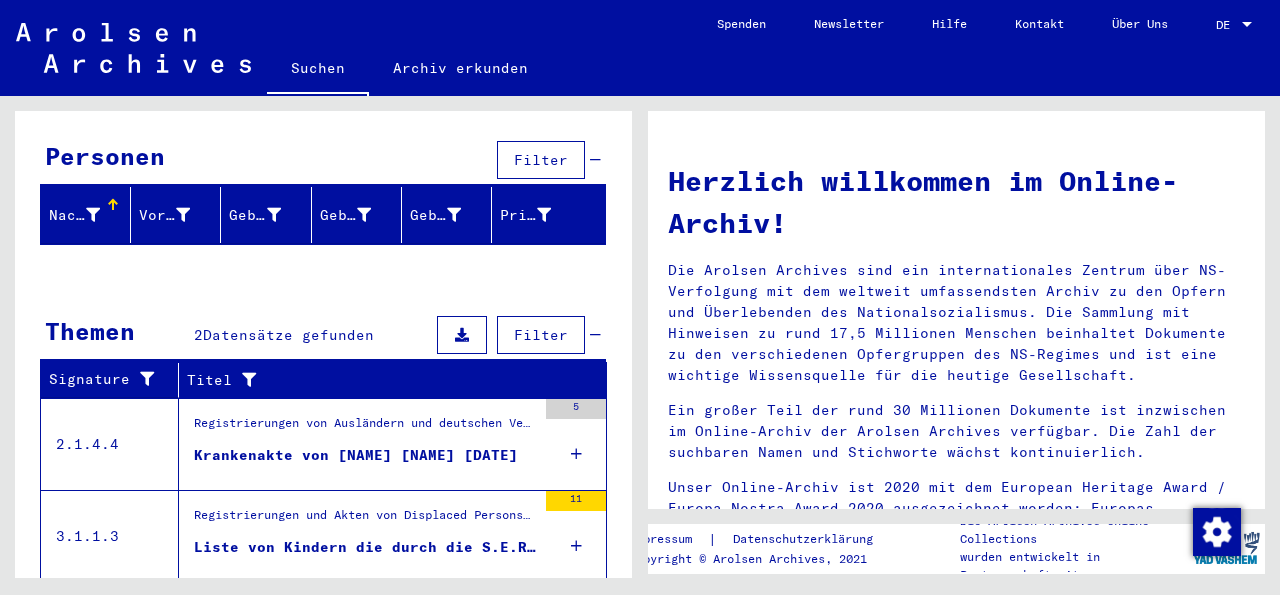 click on "Liste von Kindern die durch die S.E.R. in verschied. Orten Frankreichs betreut werden, [DATE], versch. Nationalitäten (+ 1 Kopie letzte Seite fehlt)" at bounding box center [365, 547] 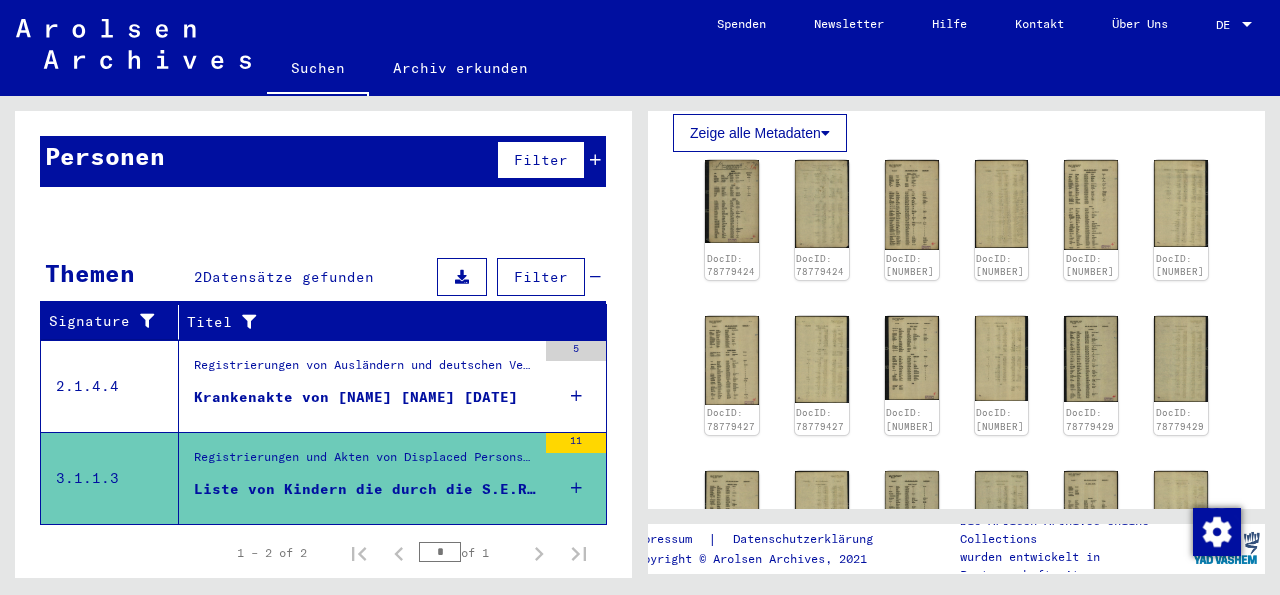 scroll, scrollTop: 694, scrollLeft: 0, axis: vertical 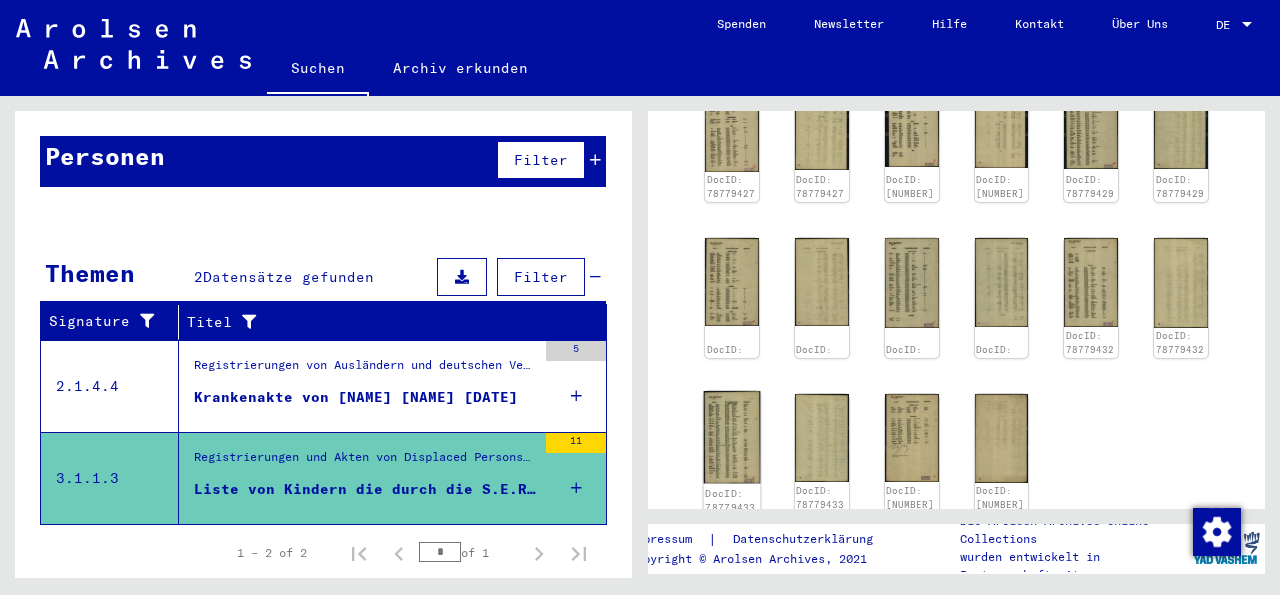 click 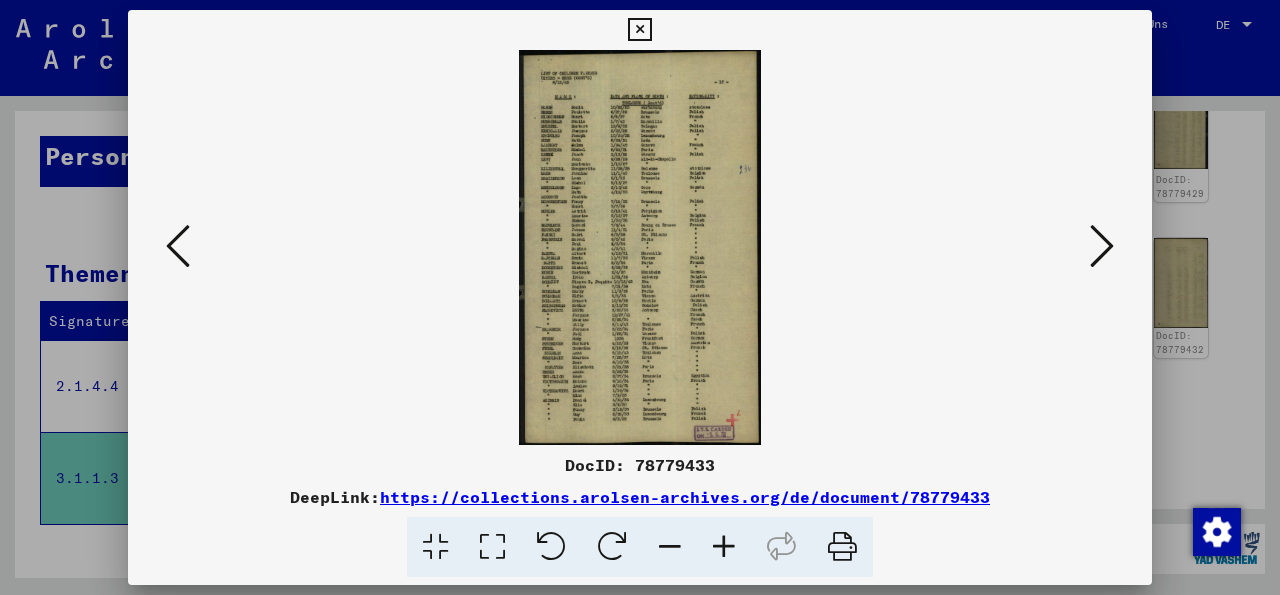 click at bounding box center (724, 547) 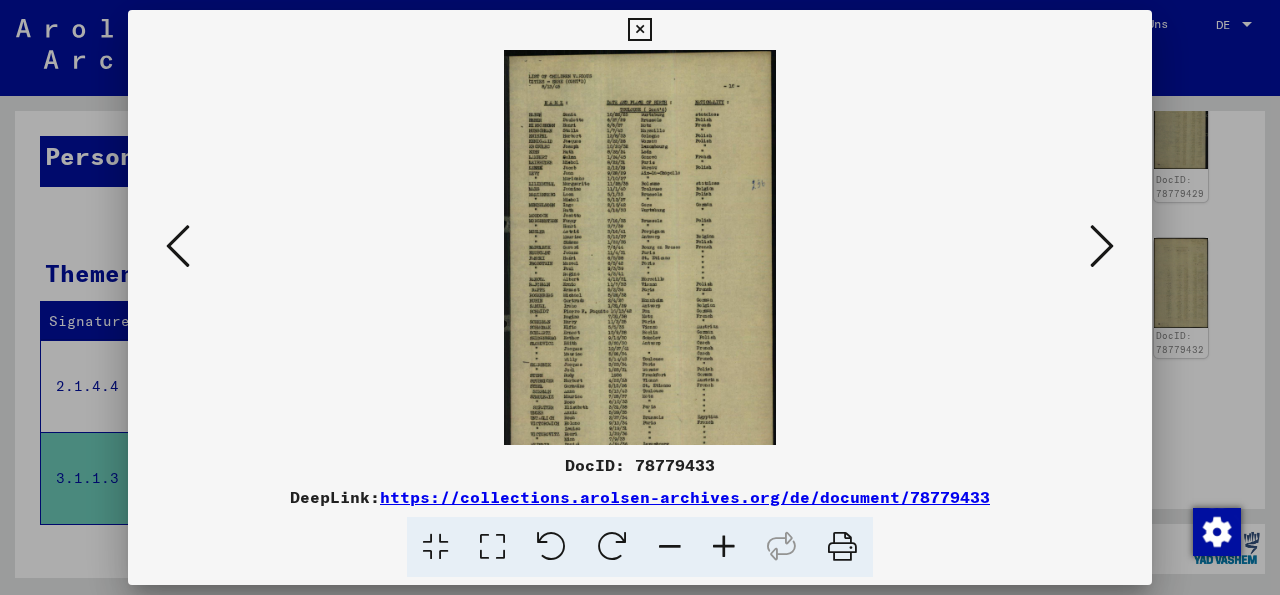 click at bounding box center (724, 547) 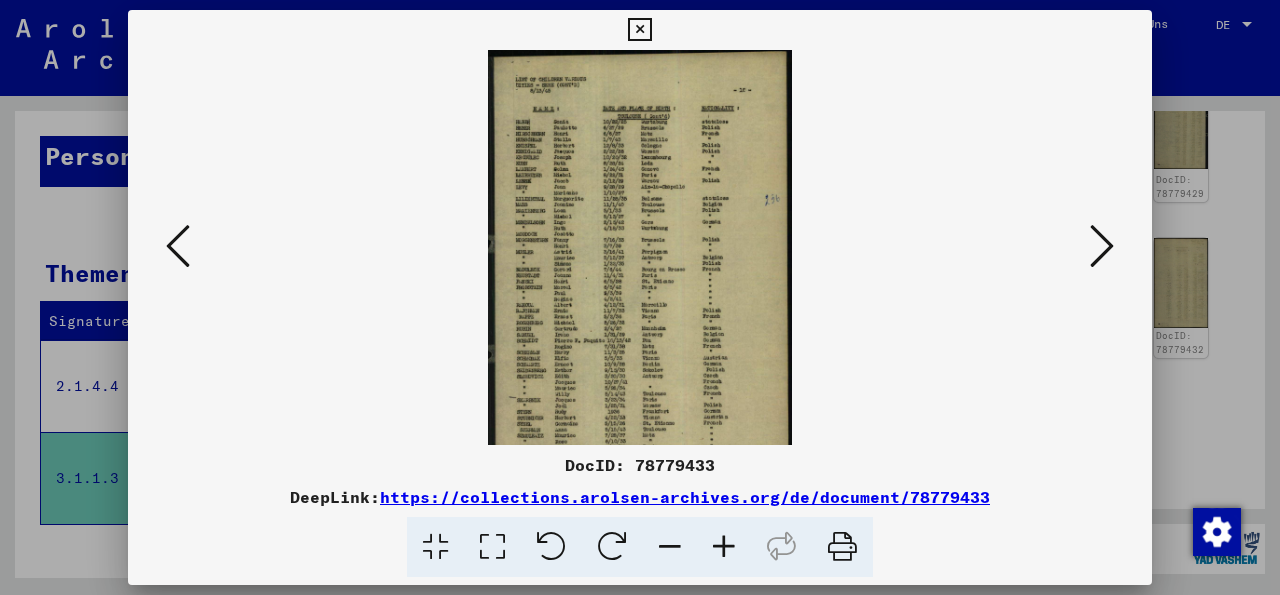 click at bounding box center [724, 547] 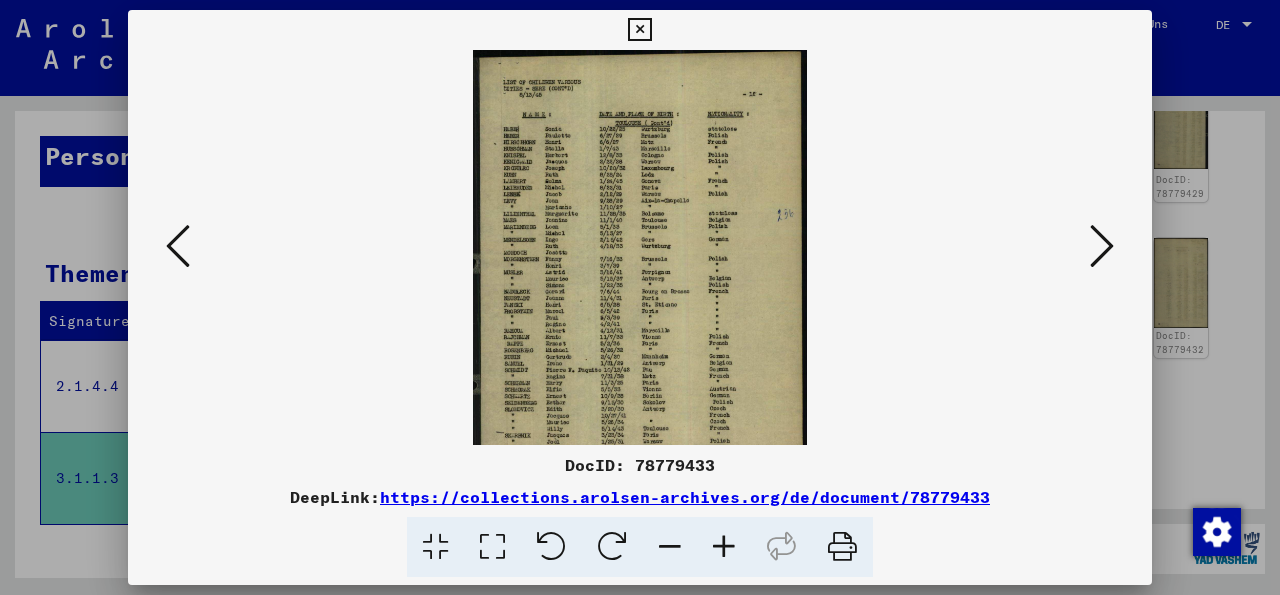 click at bounding box center [724, 547] 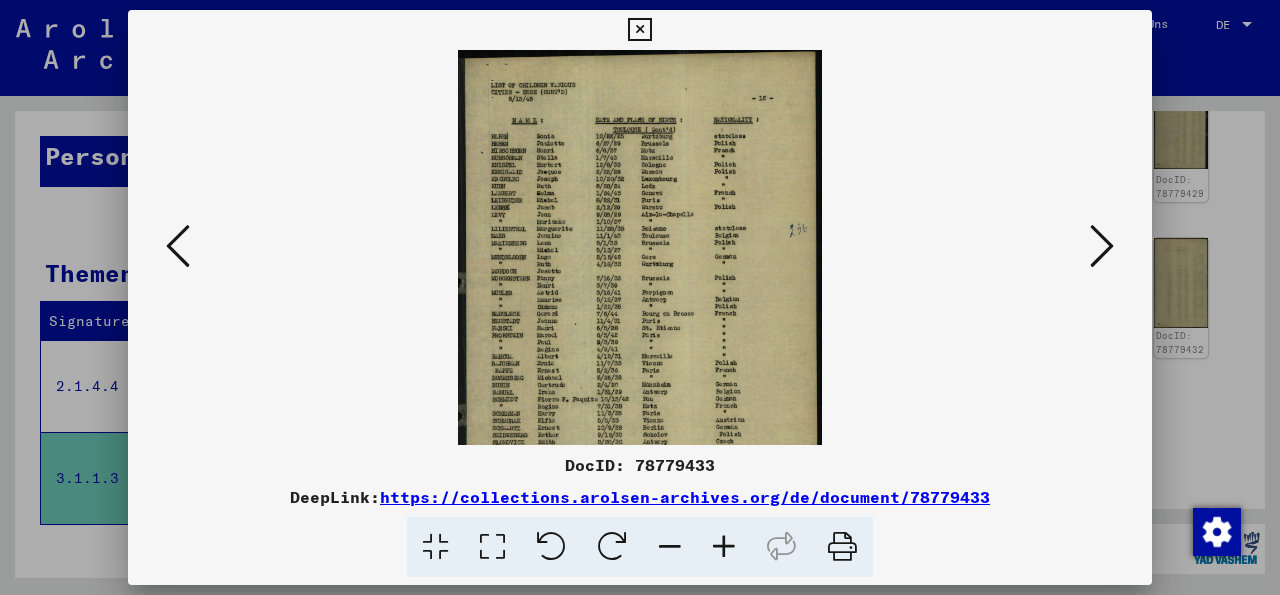 click at bounding box center [724, 547] 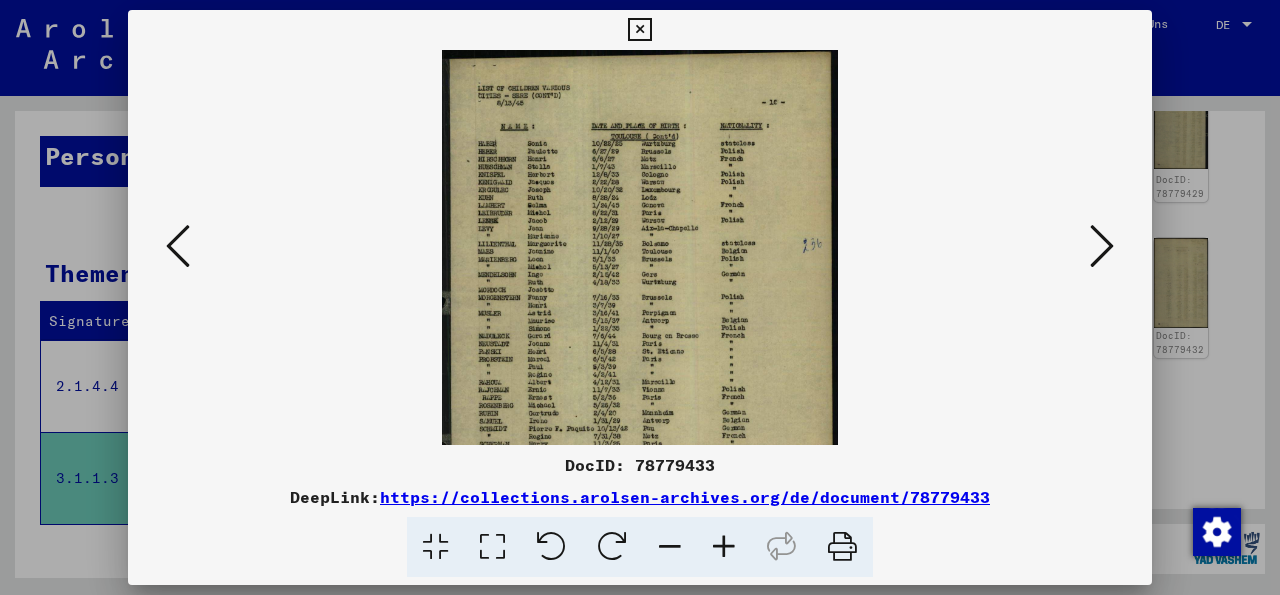 click at bounding box center (724, 547) 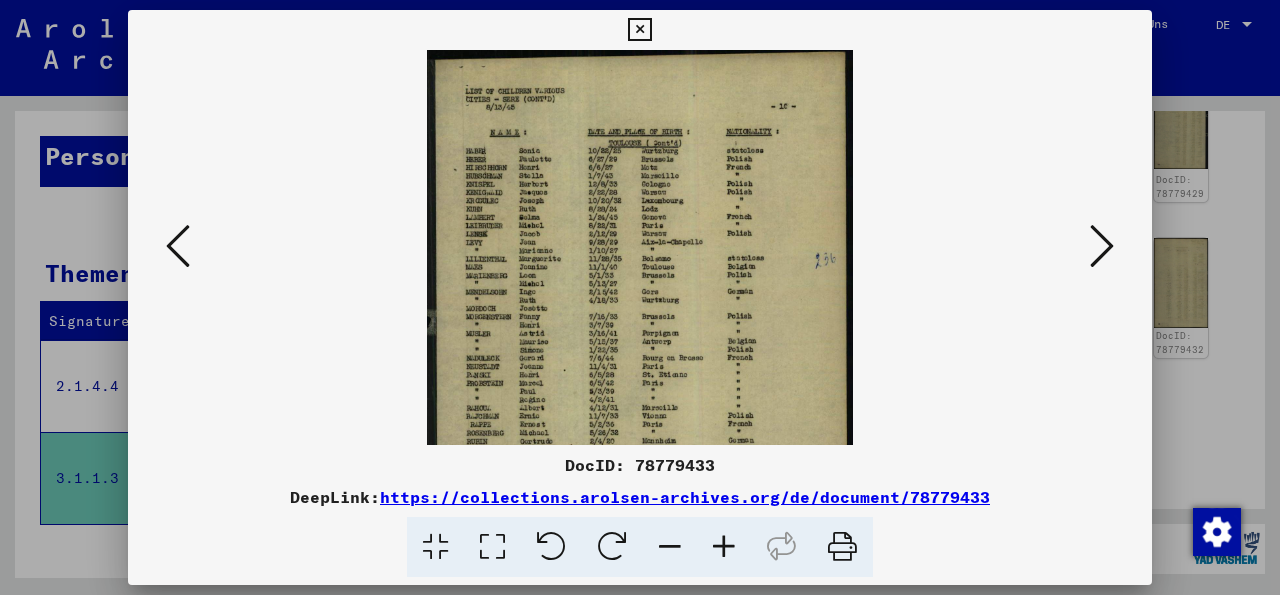 click at bounding box center (724, 547) 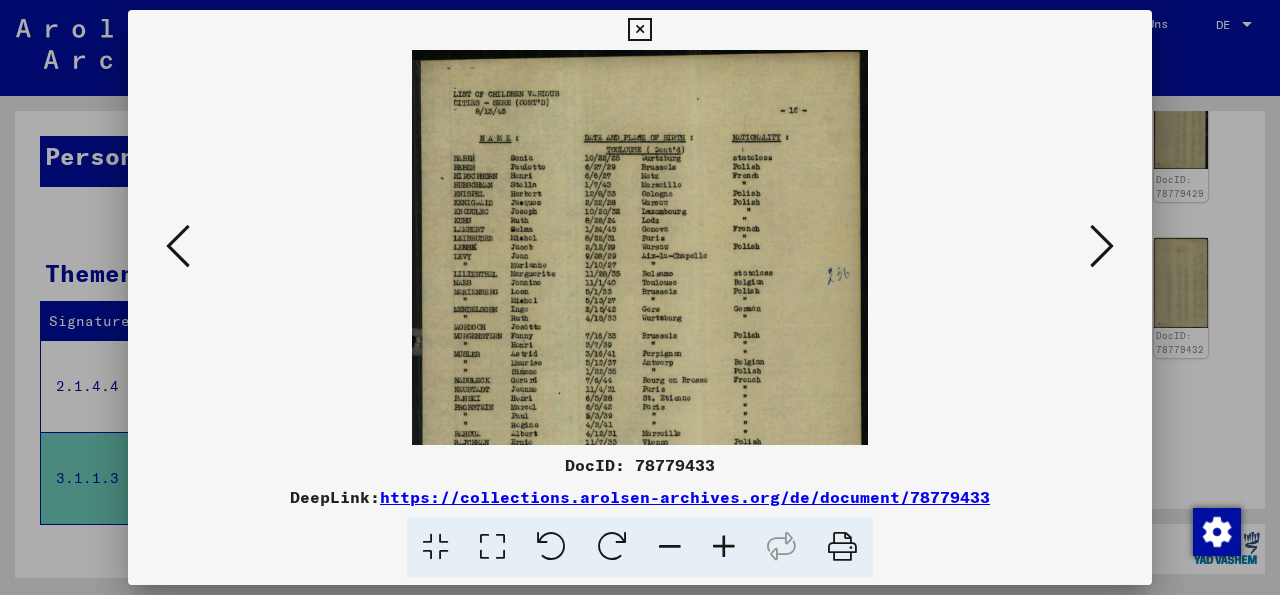 click at bounding box center (724, 547) 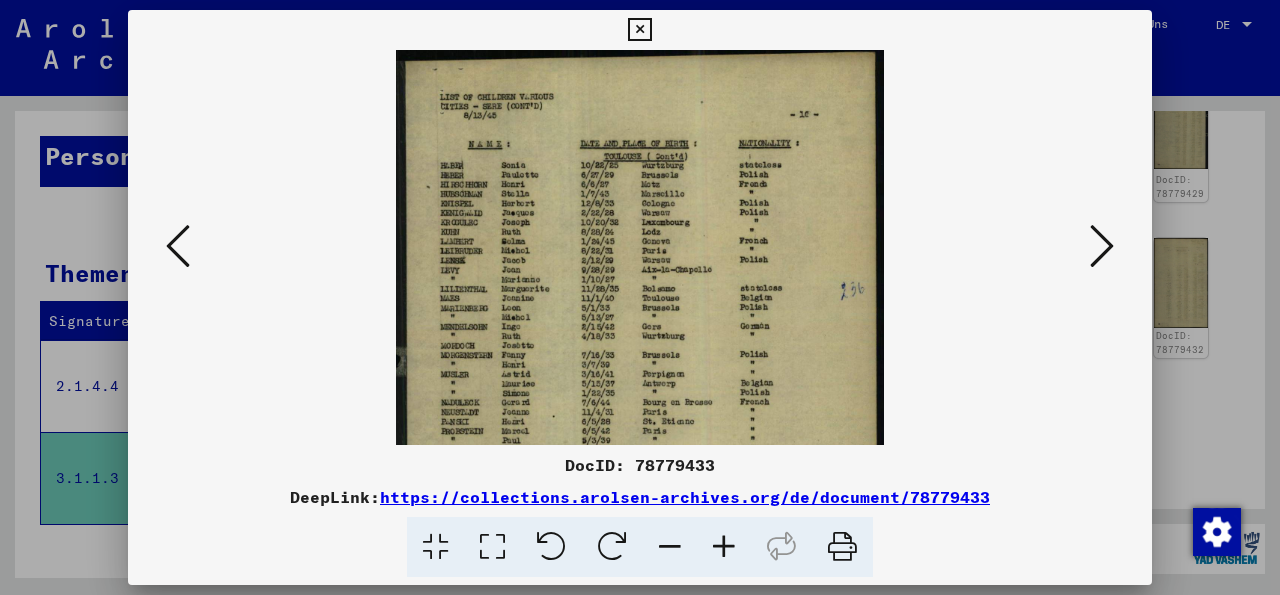 click on "DocID: 78779433" at bounding box center (640, 465) 